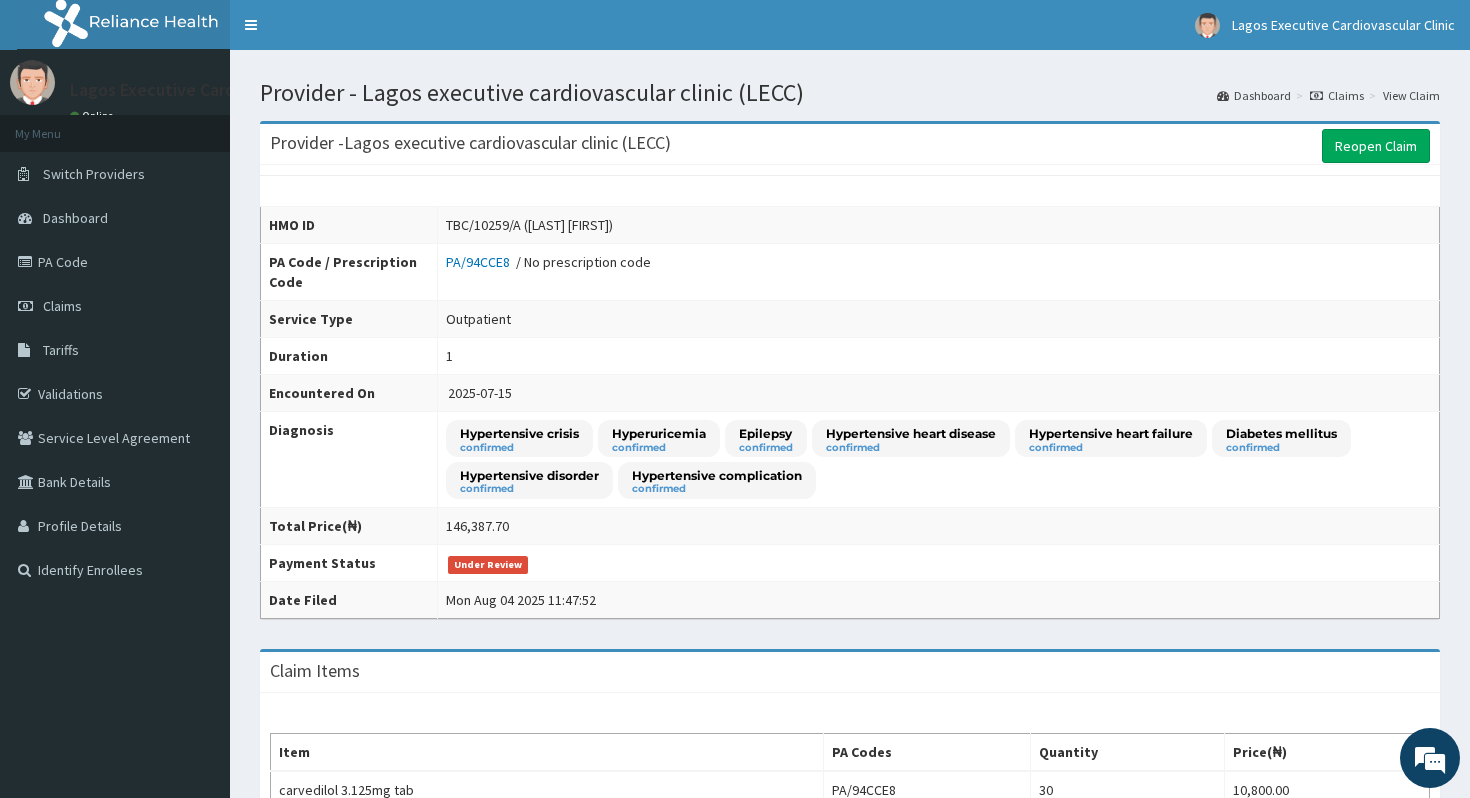 scroll, scrollTop: 706, scrollLeft: 0, axis: vertical 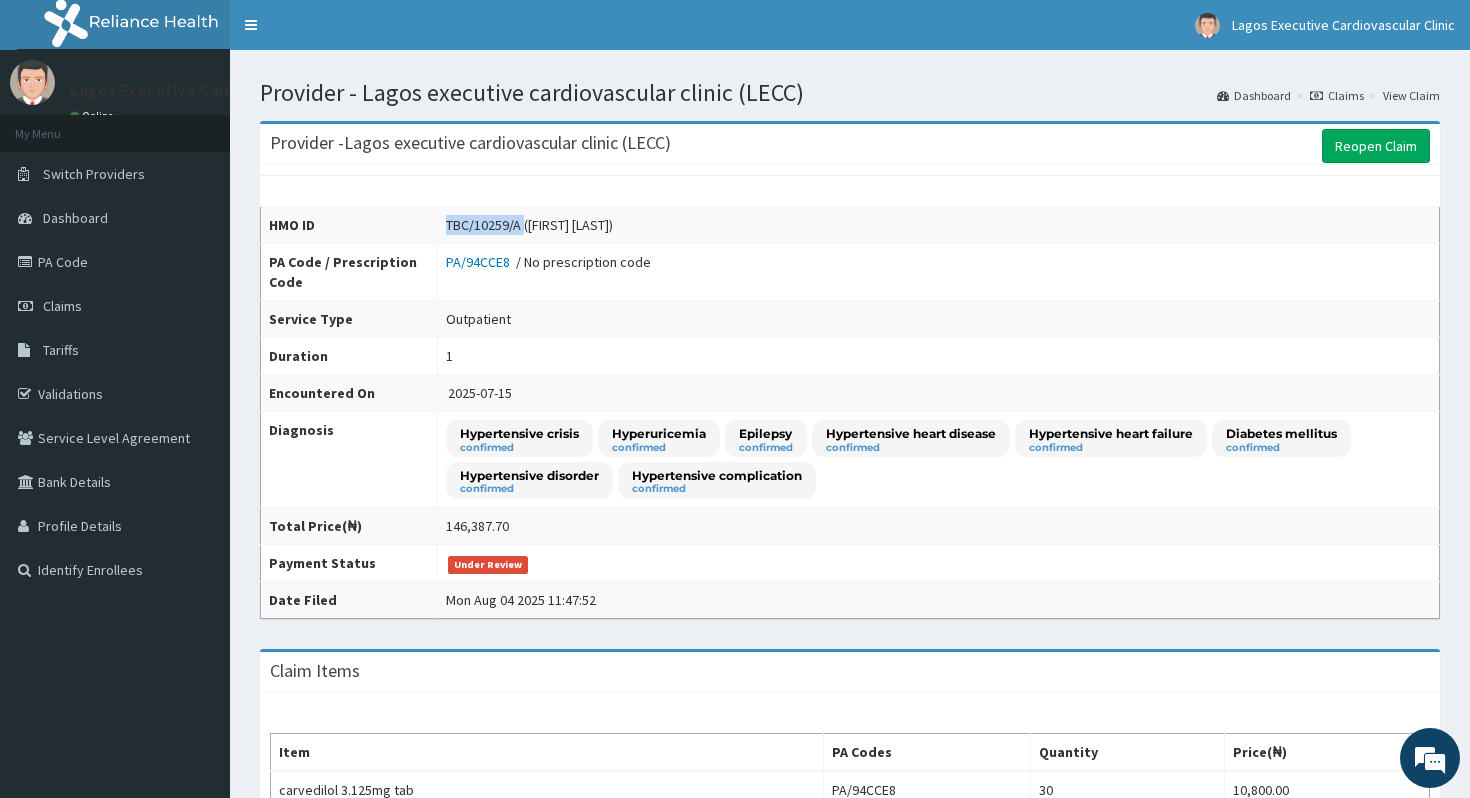 drag, startPoint x: 510, startPoint y: 228, endPoint x: 428, endPoint y: 219, distance: 82.492424 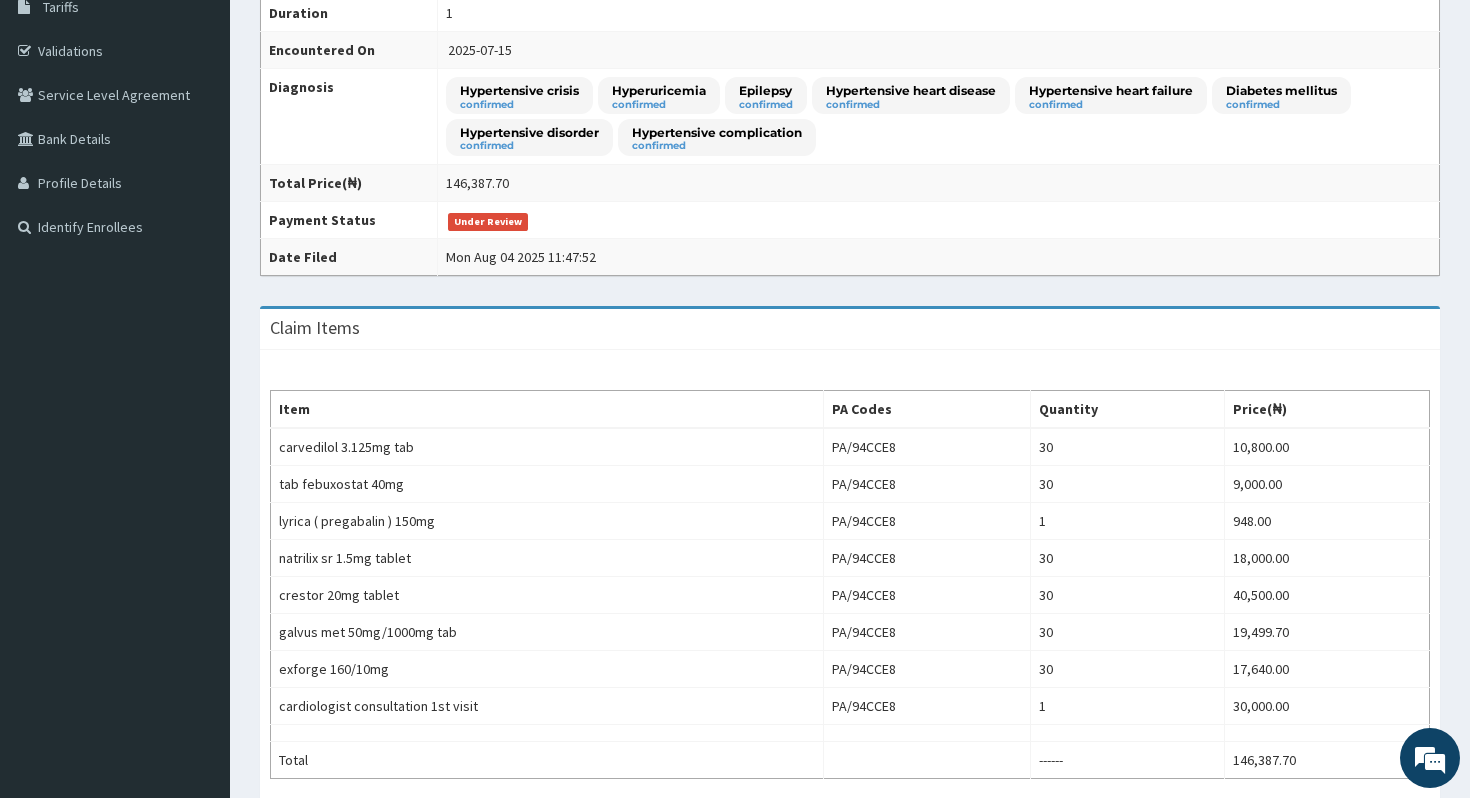 scroll, scrollTop: 0, scrollLeft: 0, axis: both 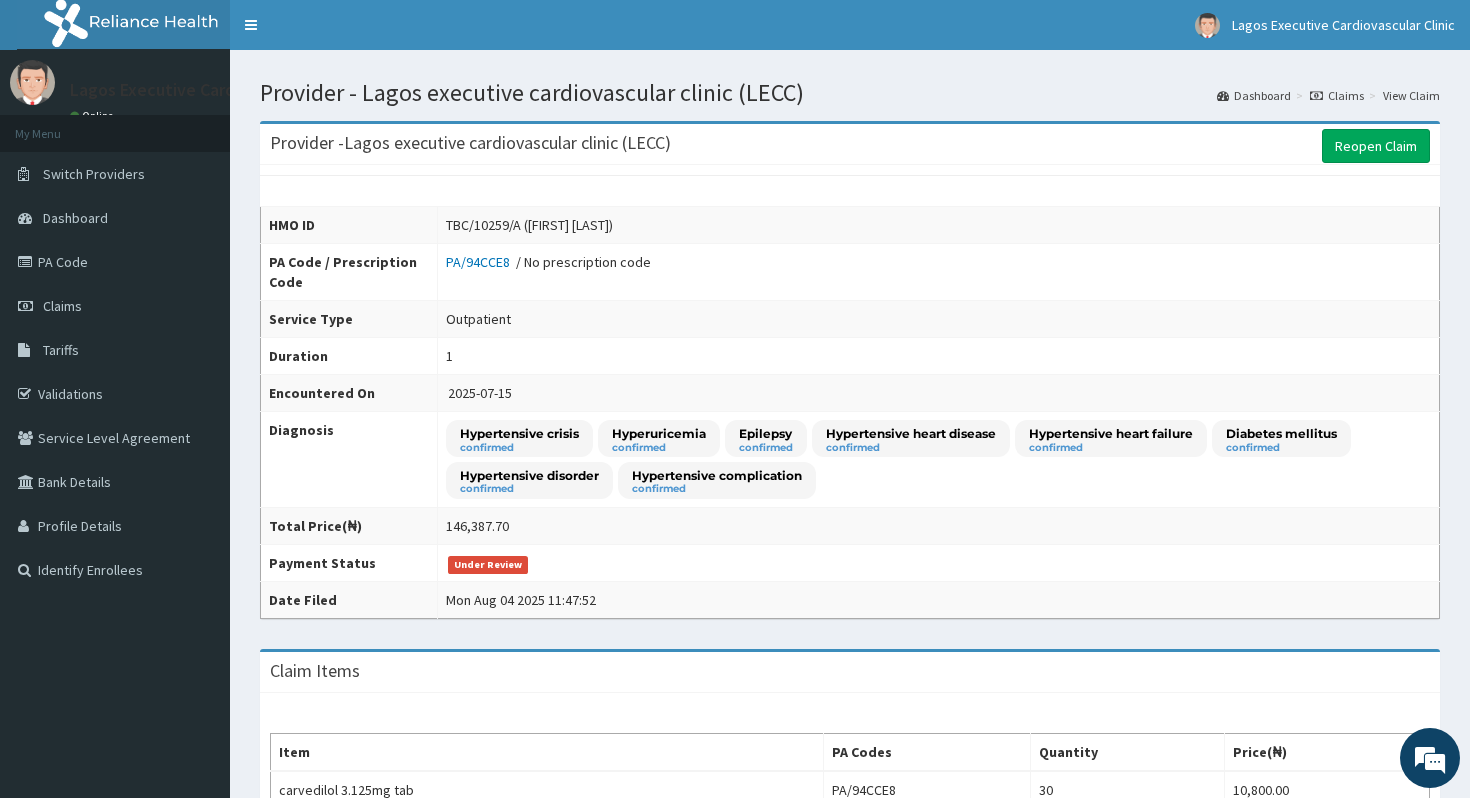 click on "HMO ID TBC/10259/A (OLUWOLE OLAJIDE) PA Code / Prescription Code PA/94CCE8    / No prescription code Service Type Outpatient Duration 1 Encountered On 2025-07-15 Diagnosis Hypertensive crisis confirmed Hyperuricemia confirmed Epilepsy confirmed Hypertensive heart disease confirmed Hypertensive heart failure confirmed Diabetes mellitus confirmed Hypertensive disorder confirmed Hypertensive complication confirmed Total Price(₦) 146,387.70 Payment Status Under Review Date Filed Mon Aug 04 2025 11:47:52" at bounding box center [850, 392] 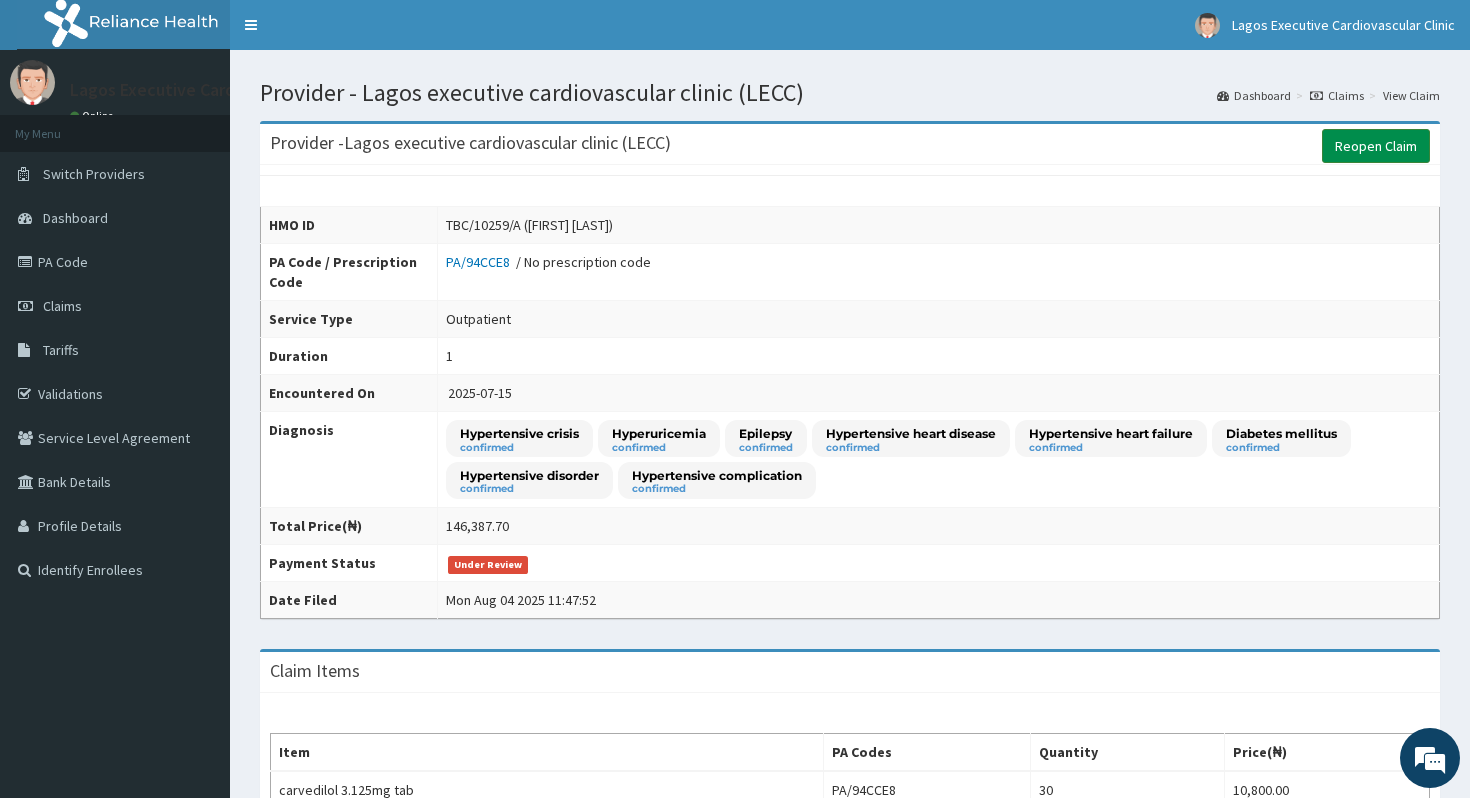 click on "Reopen Claim" at bounding box center (1376, 146) 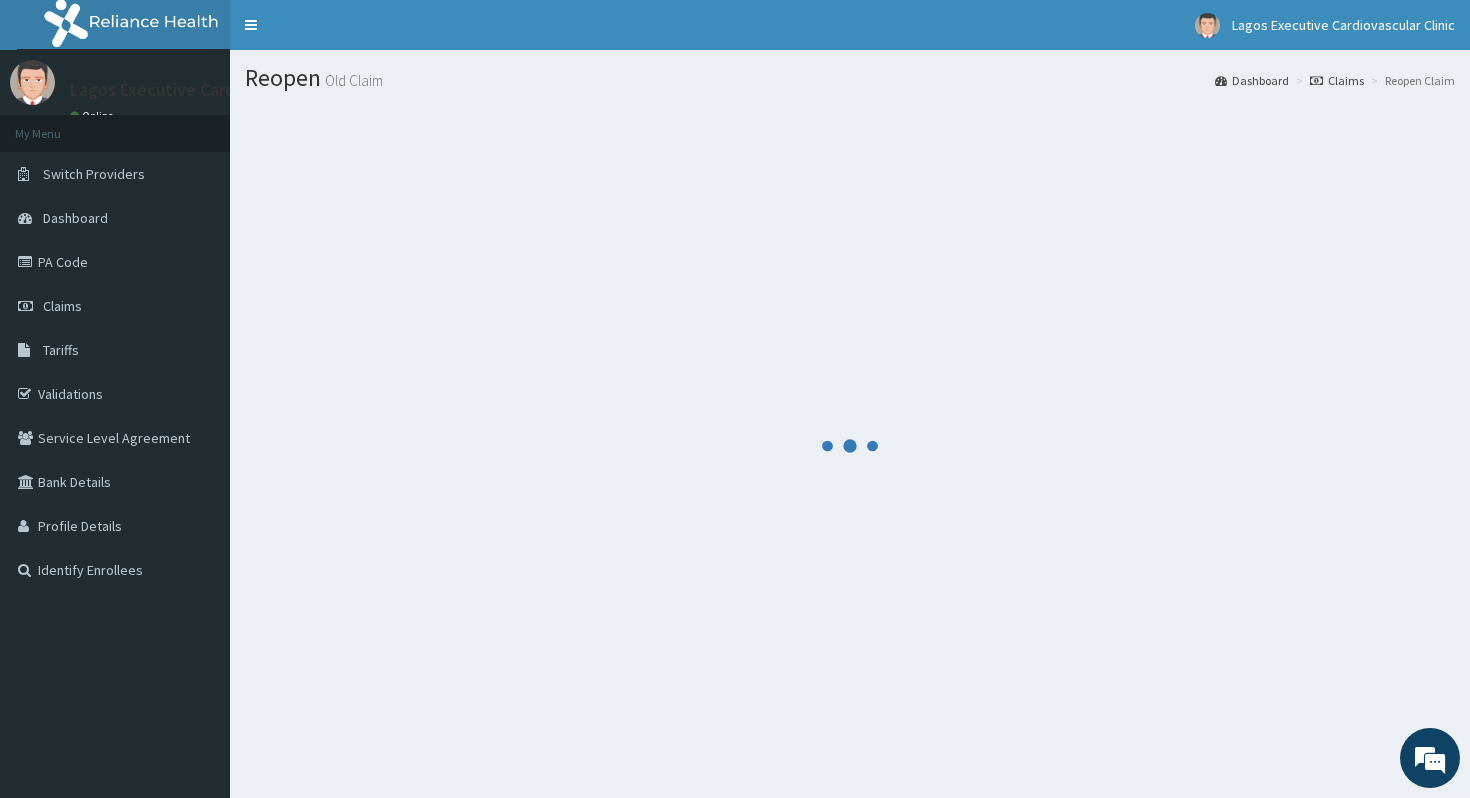 scroll, scrollTop: 0, scrollLeft: 0, axis: both 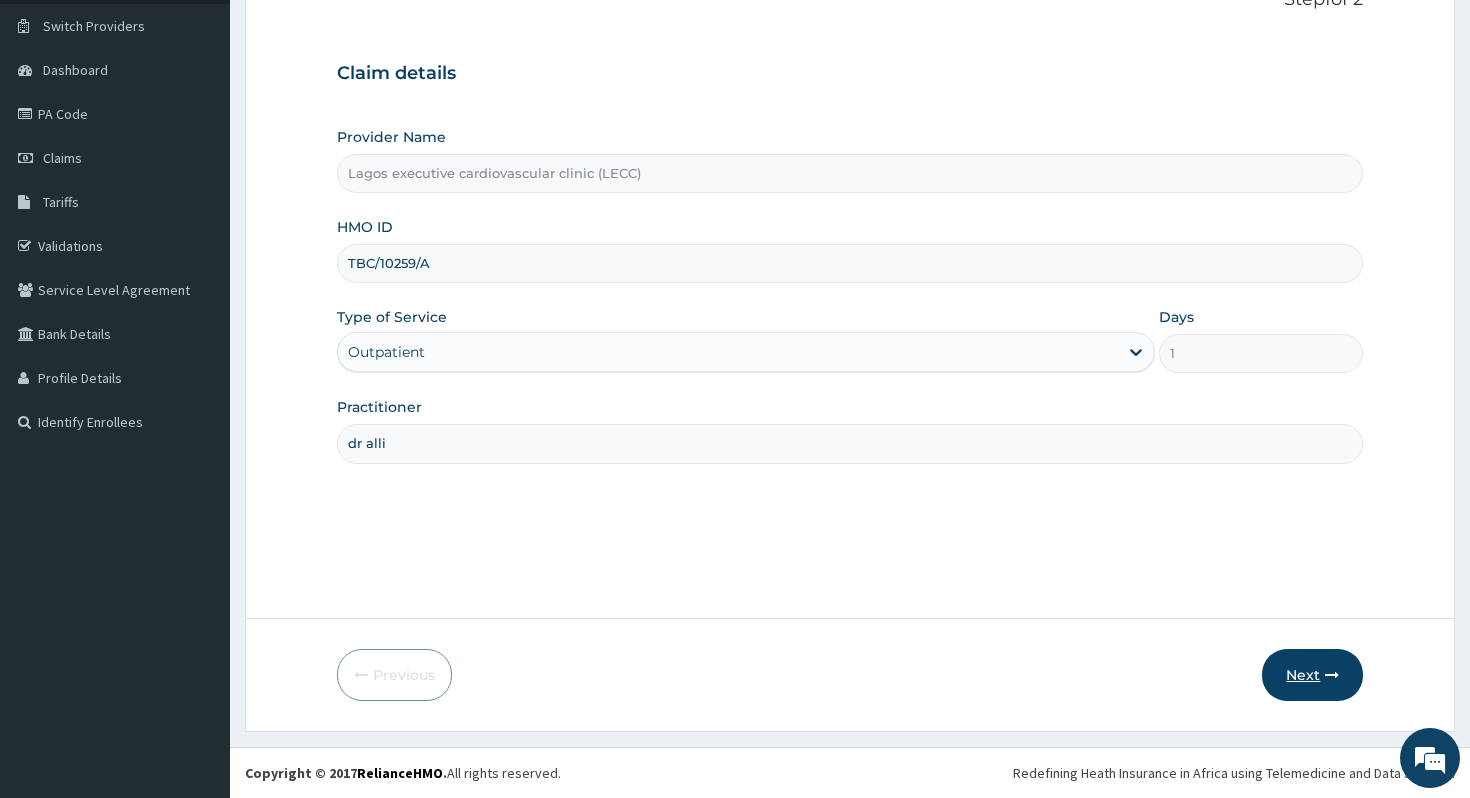 click on "Next" at bounding box center [1312, 675] 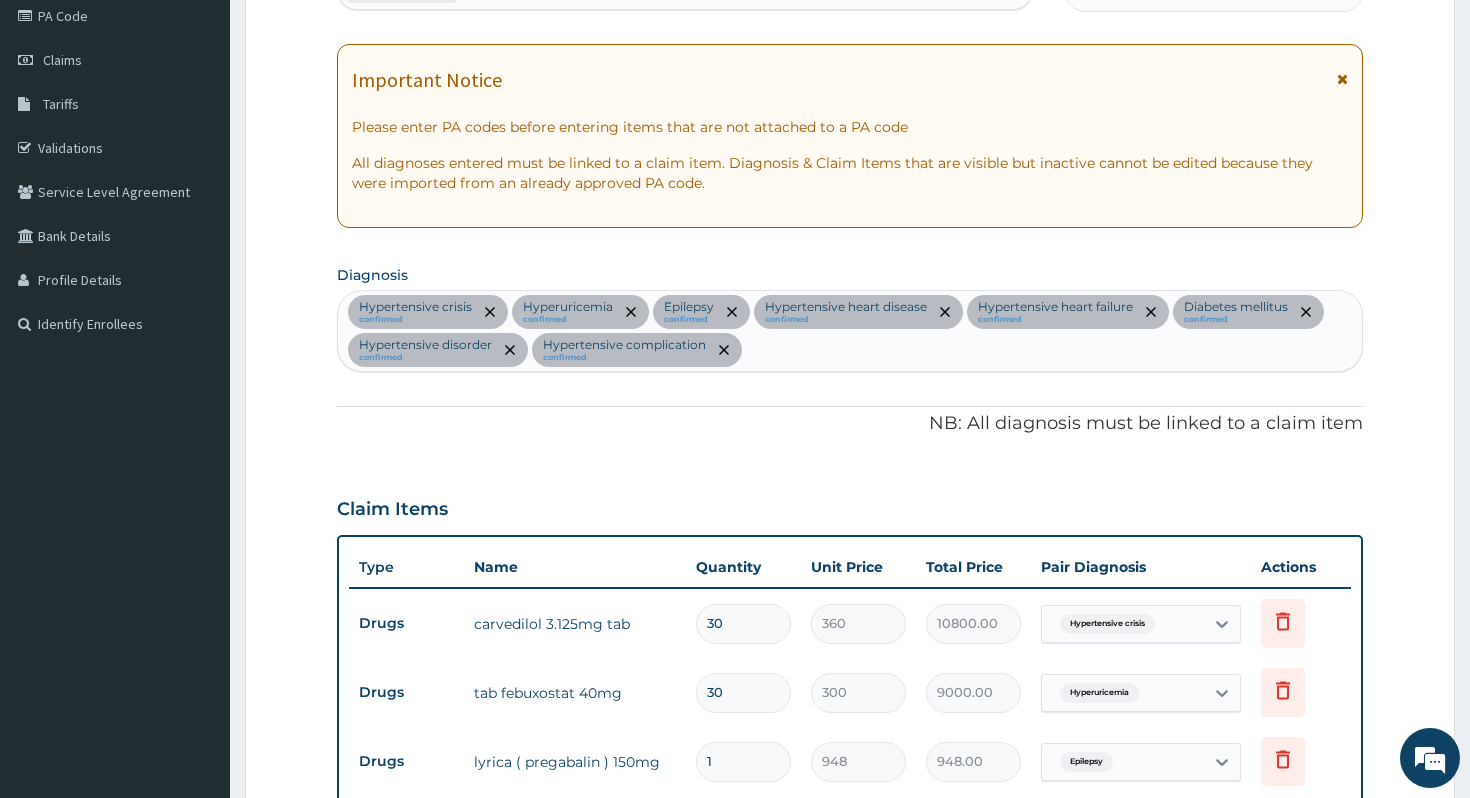 scroll, scrollTop: 371, scrollLeft: 0, axis: vertical 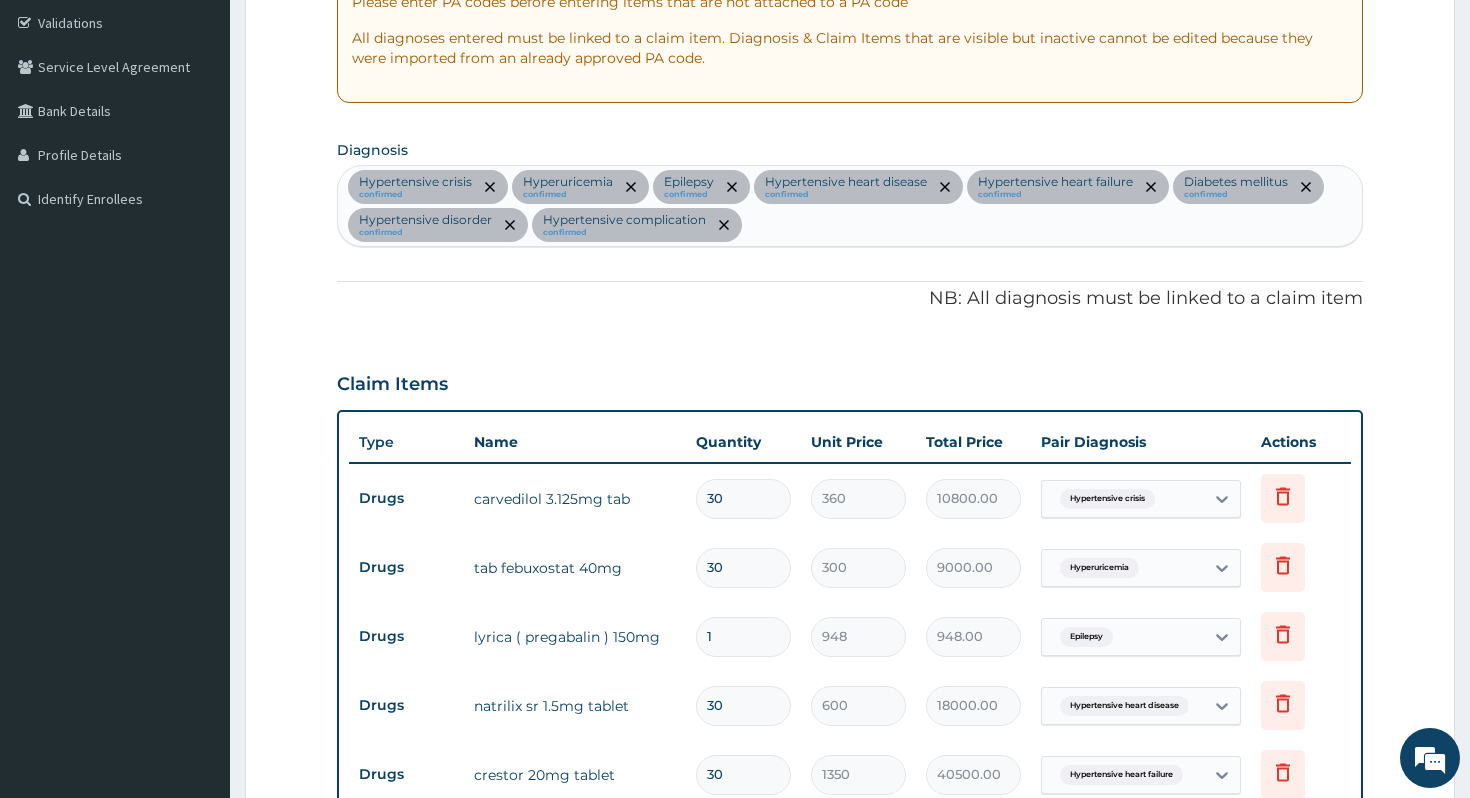 click on "1" at bounding box center (743, 636) 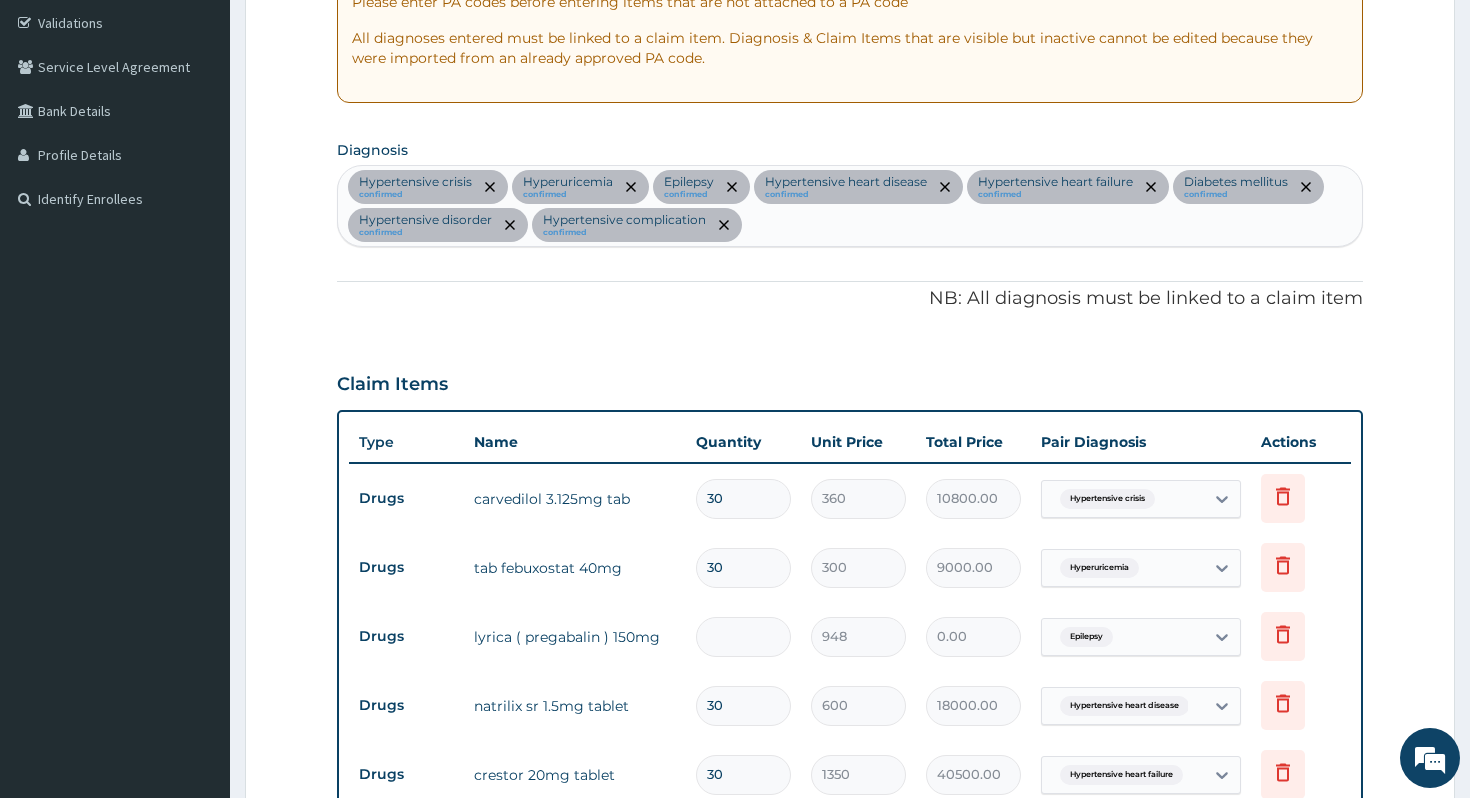 type on "3" 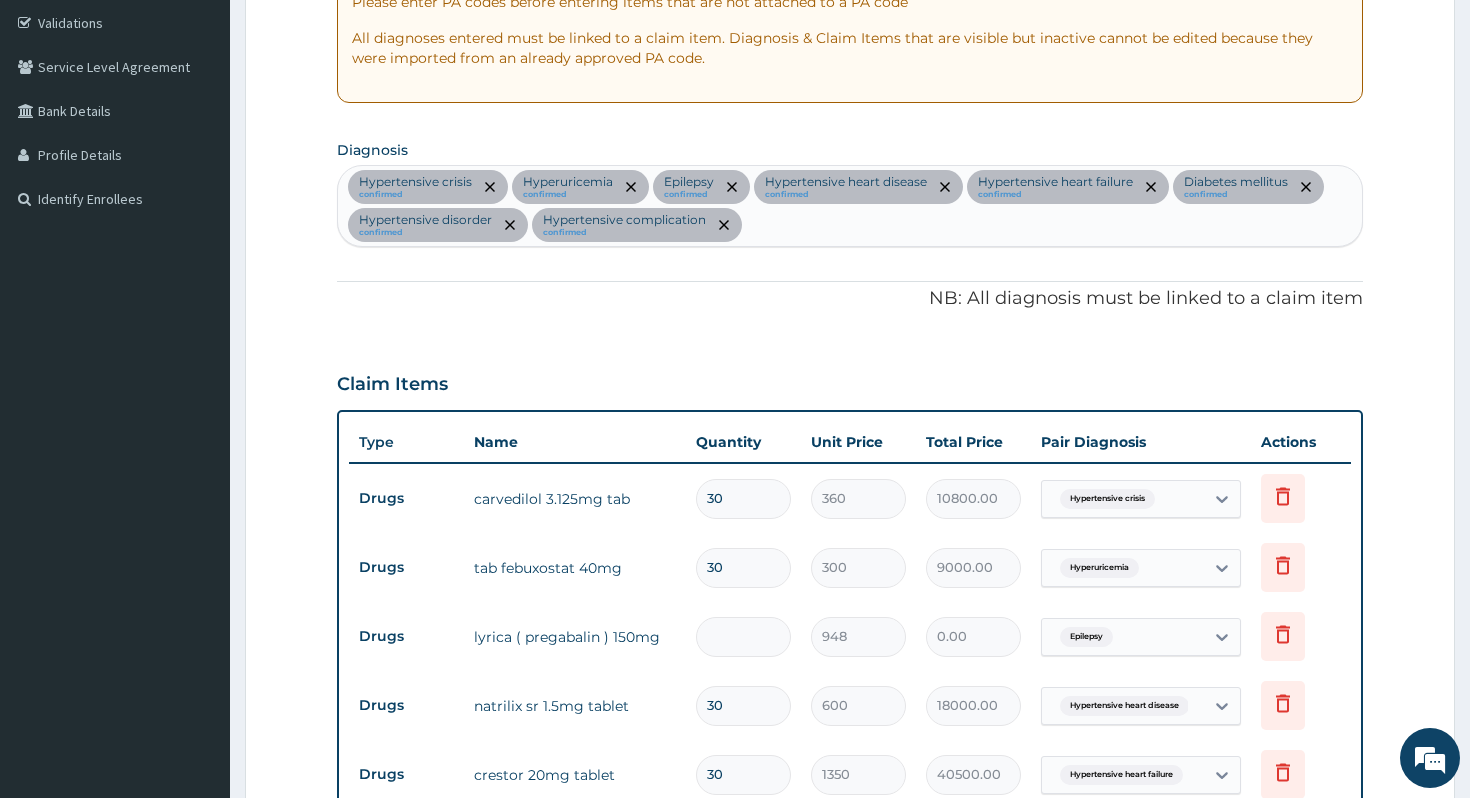 type on "2844.00" 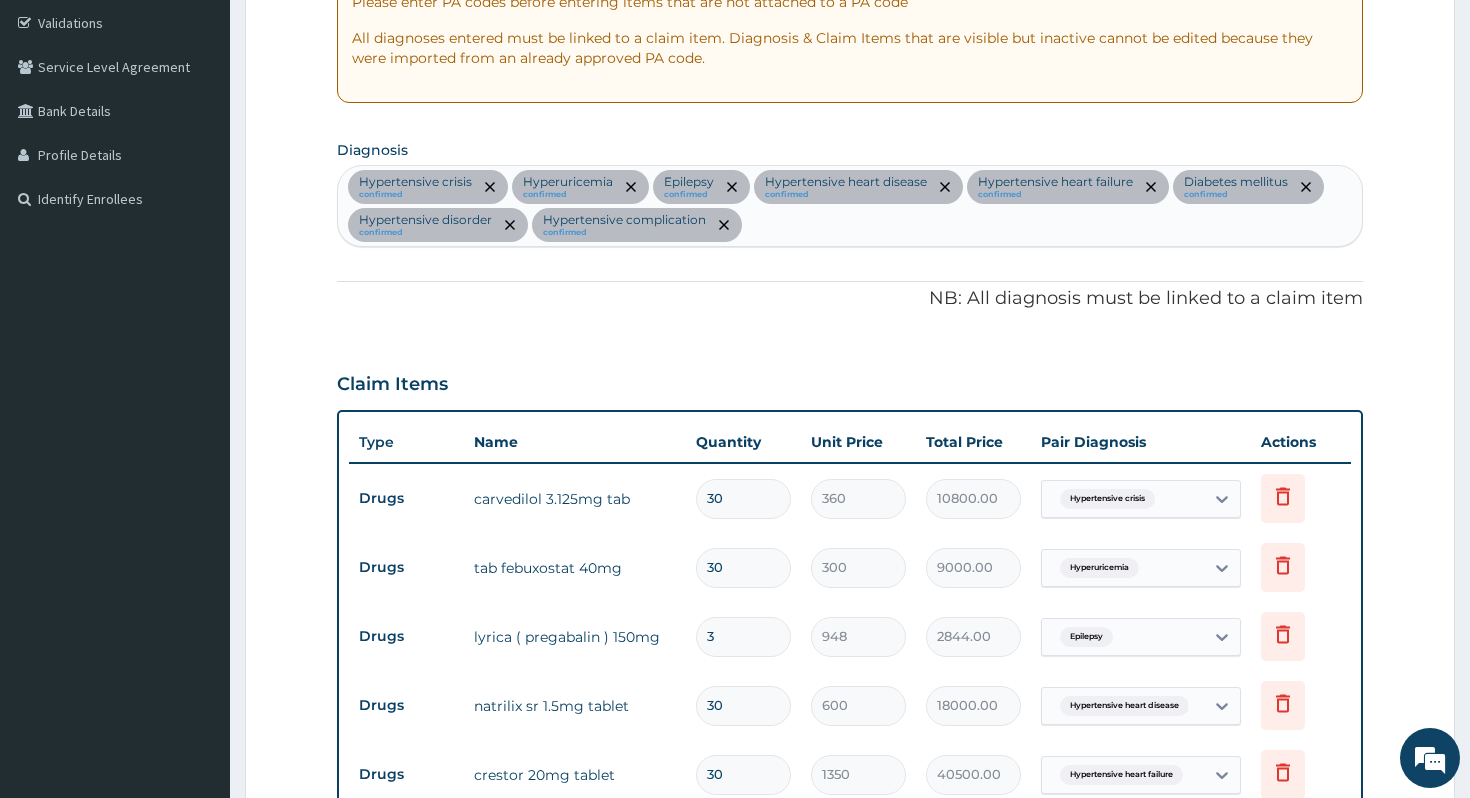 type on "39" 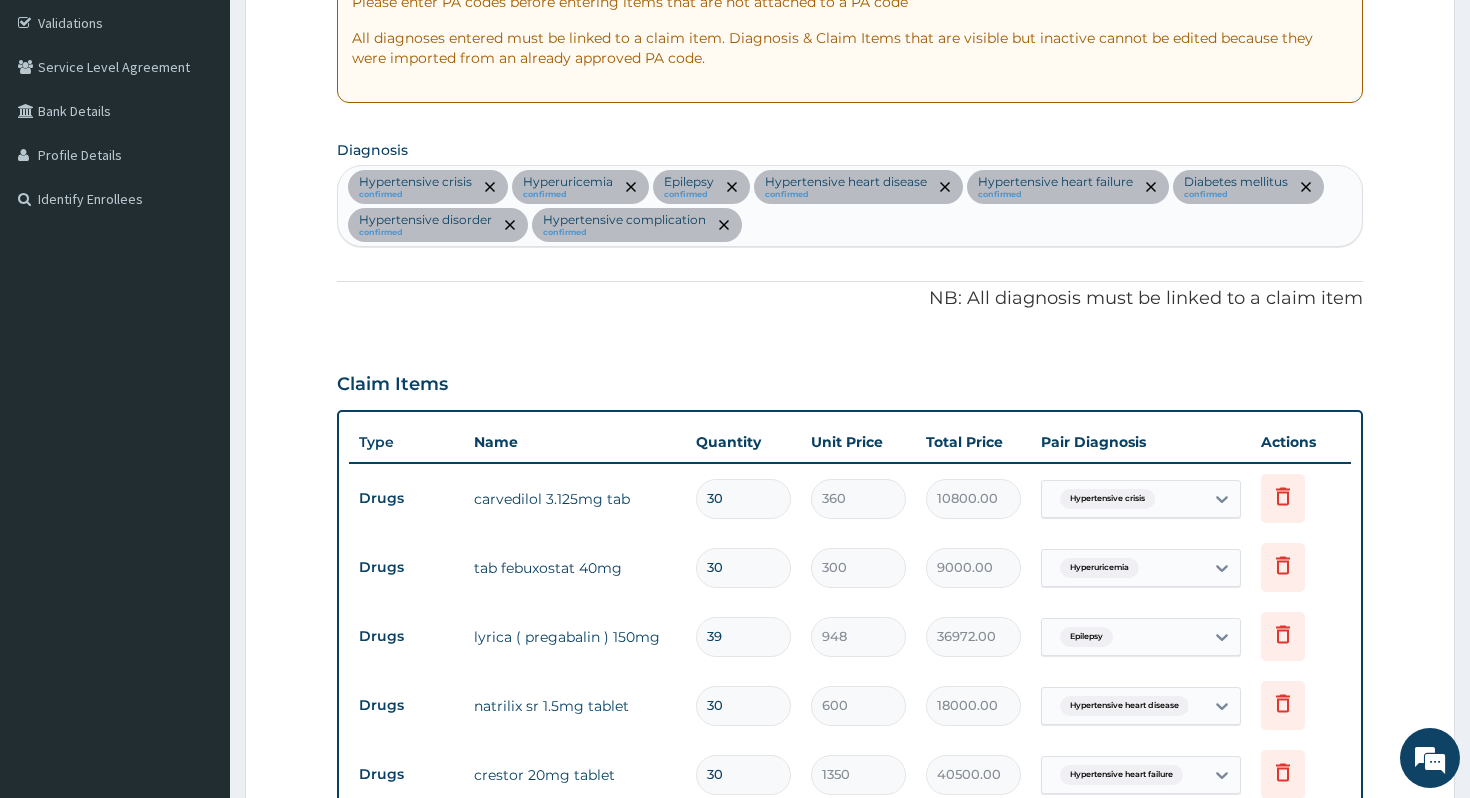 type on "38" 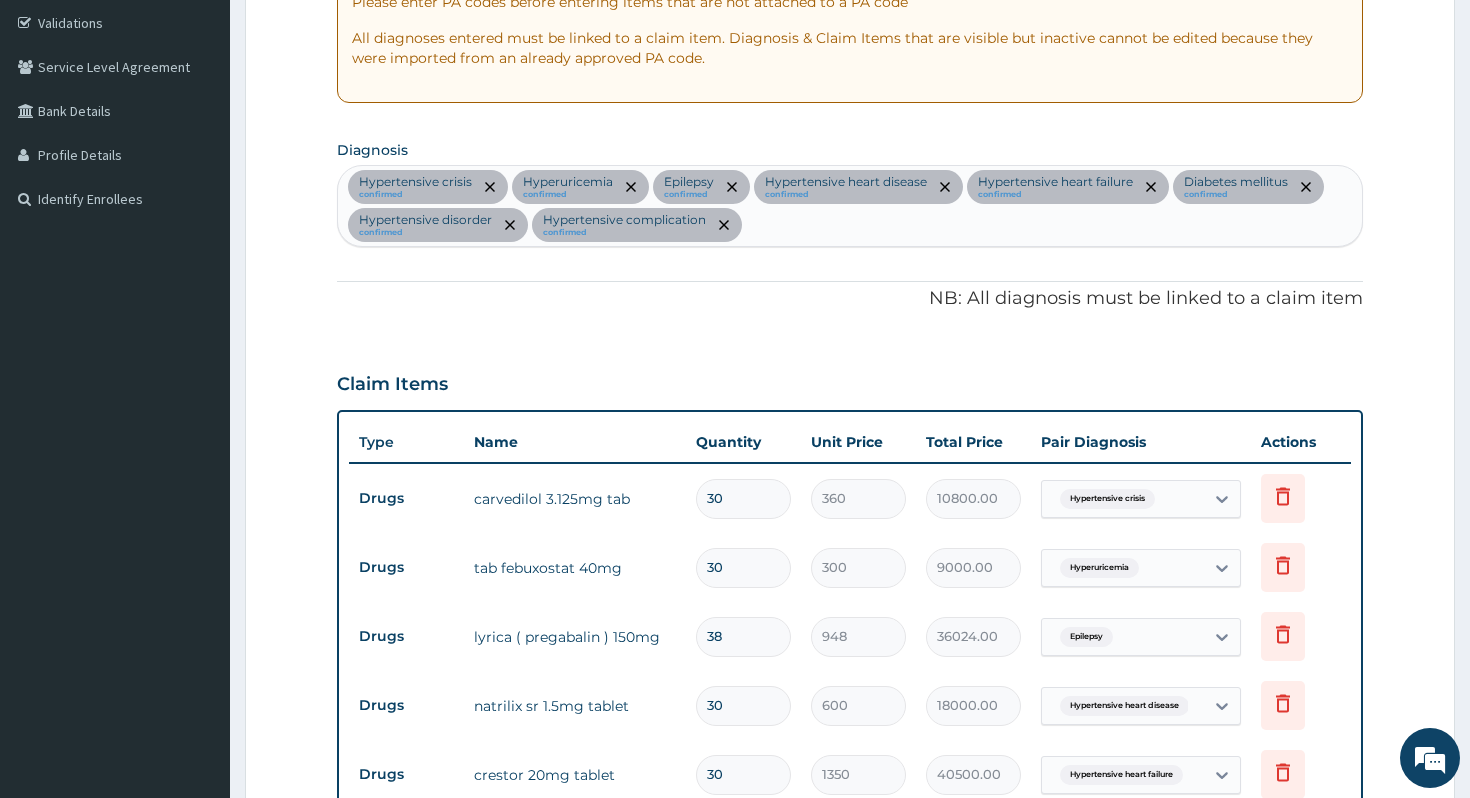 type on "37" 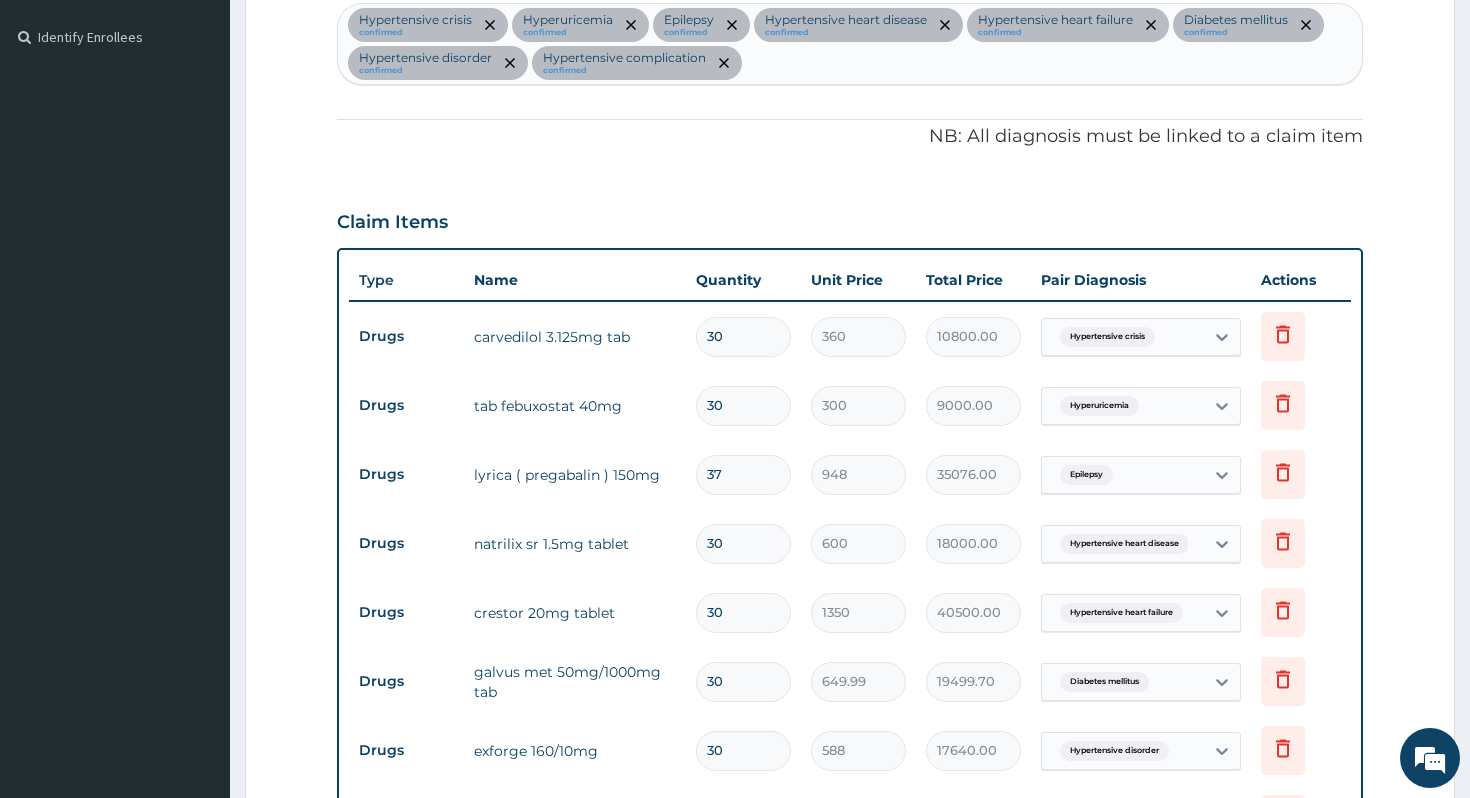 type on "3" 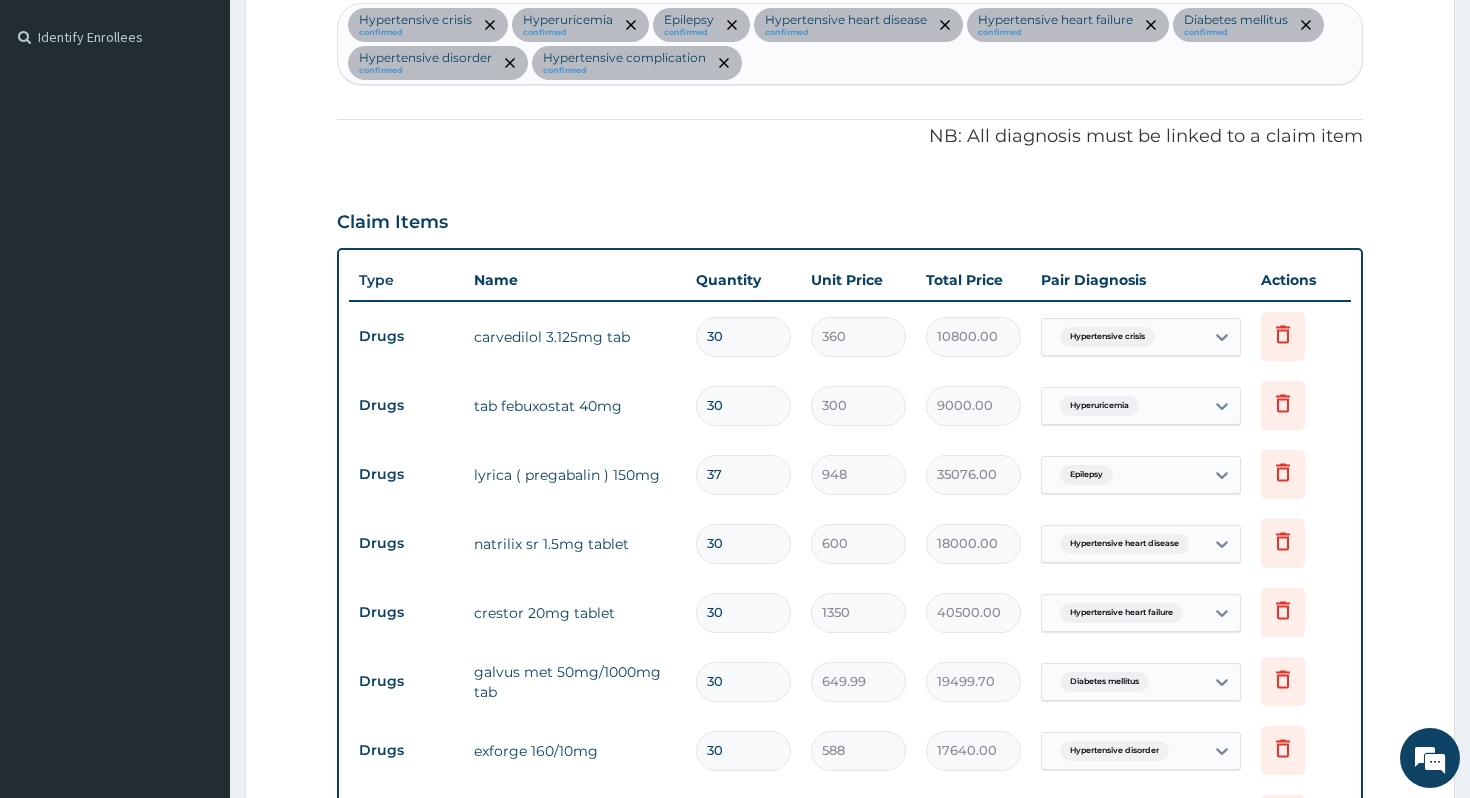 type on "2844.00" 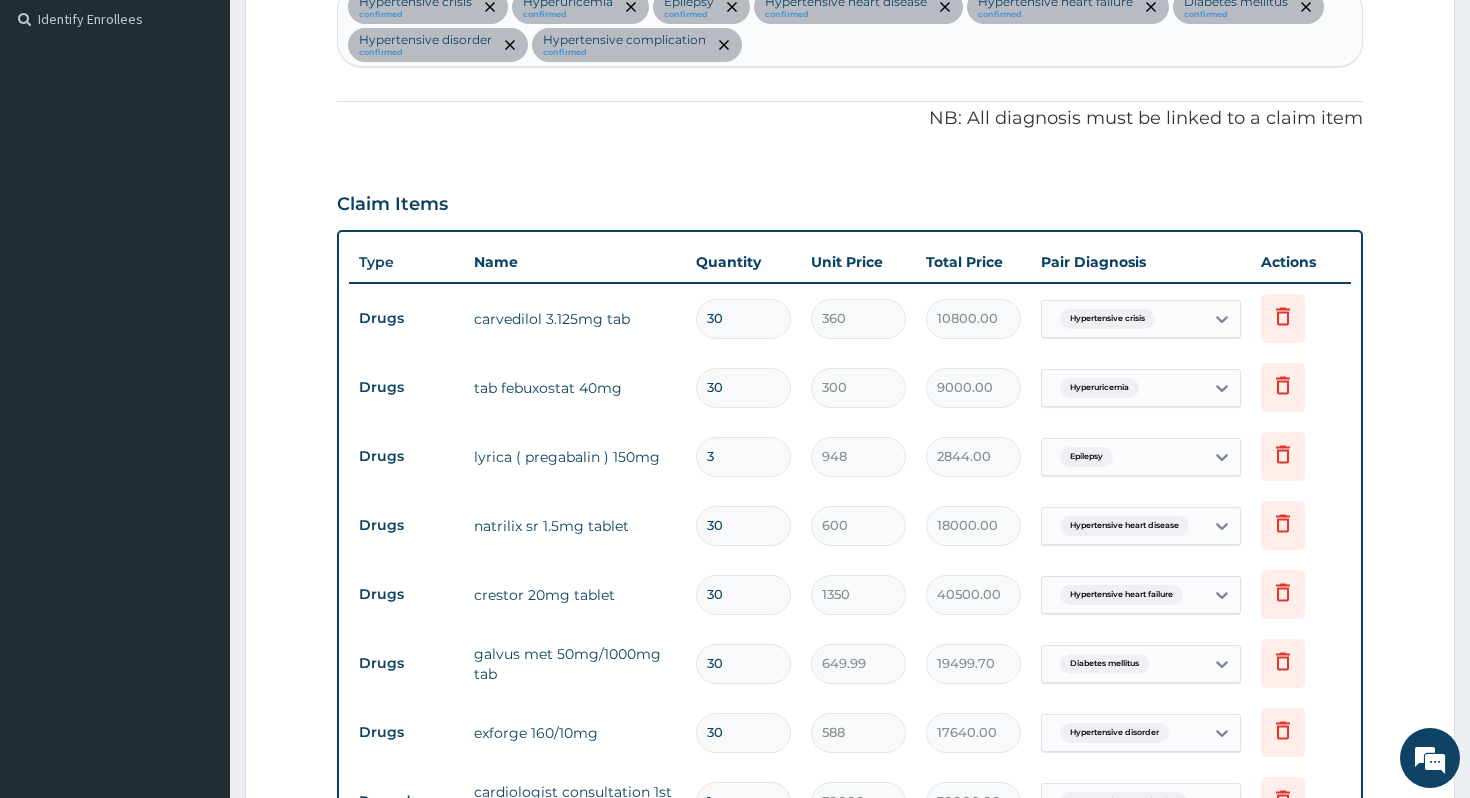 scroll, scrollTop: 554, scrollLeft: 0, axis: vertical 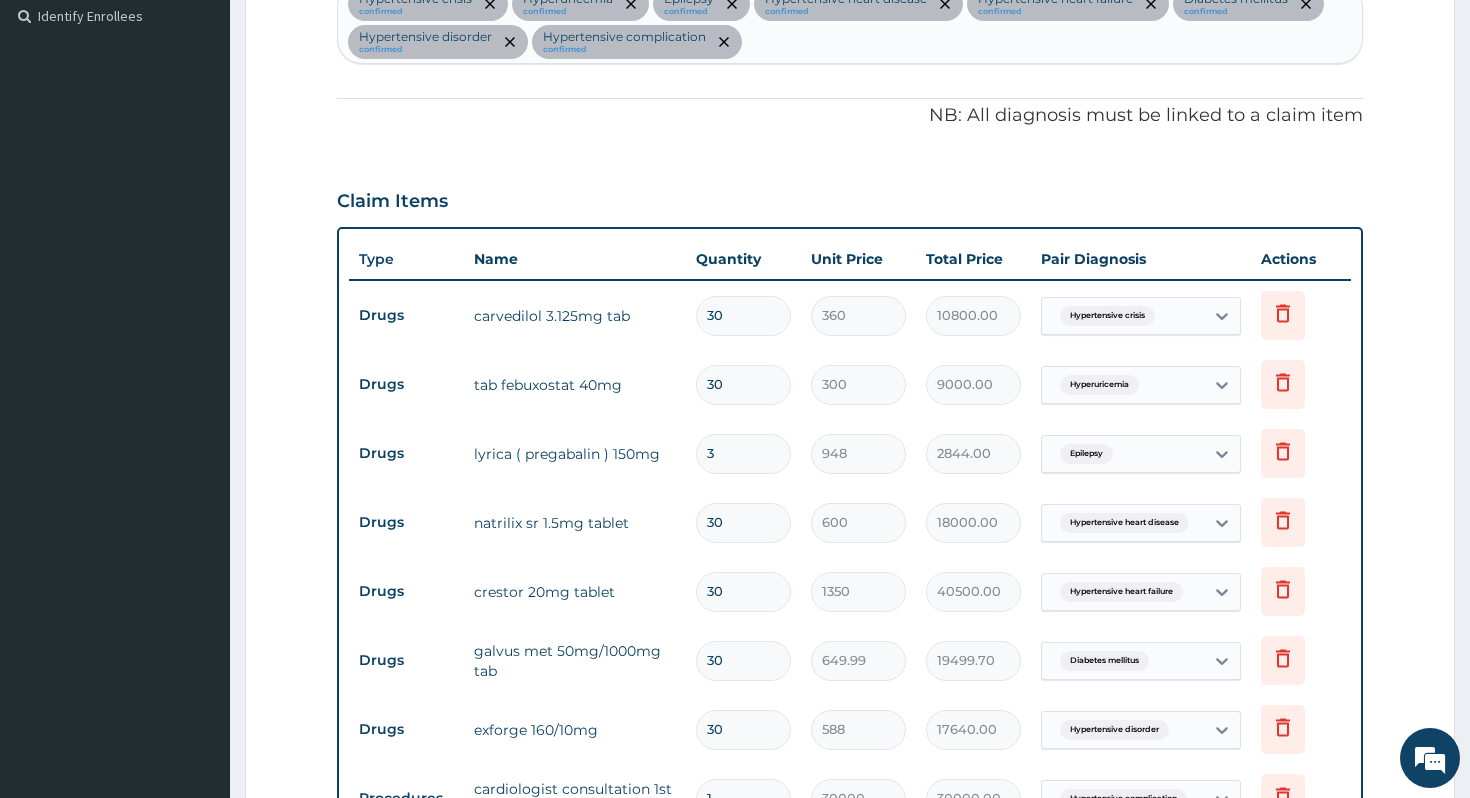 type on "30" 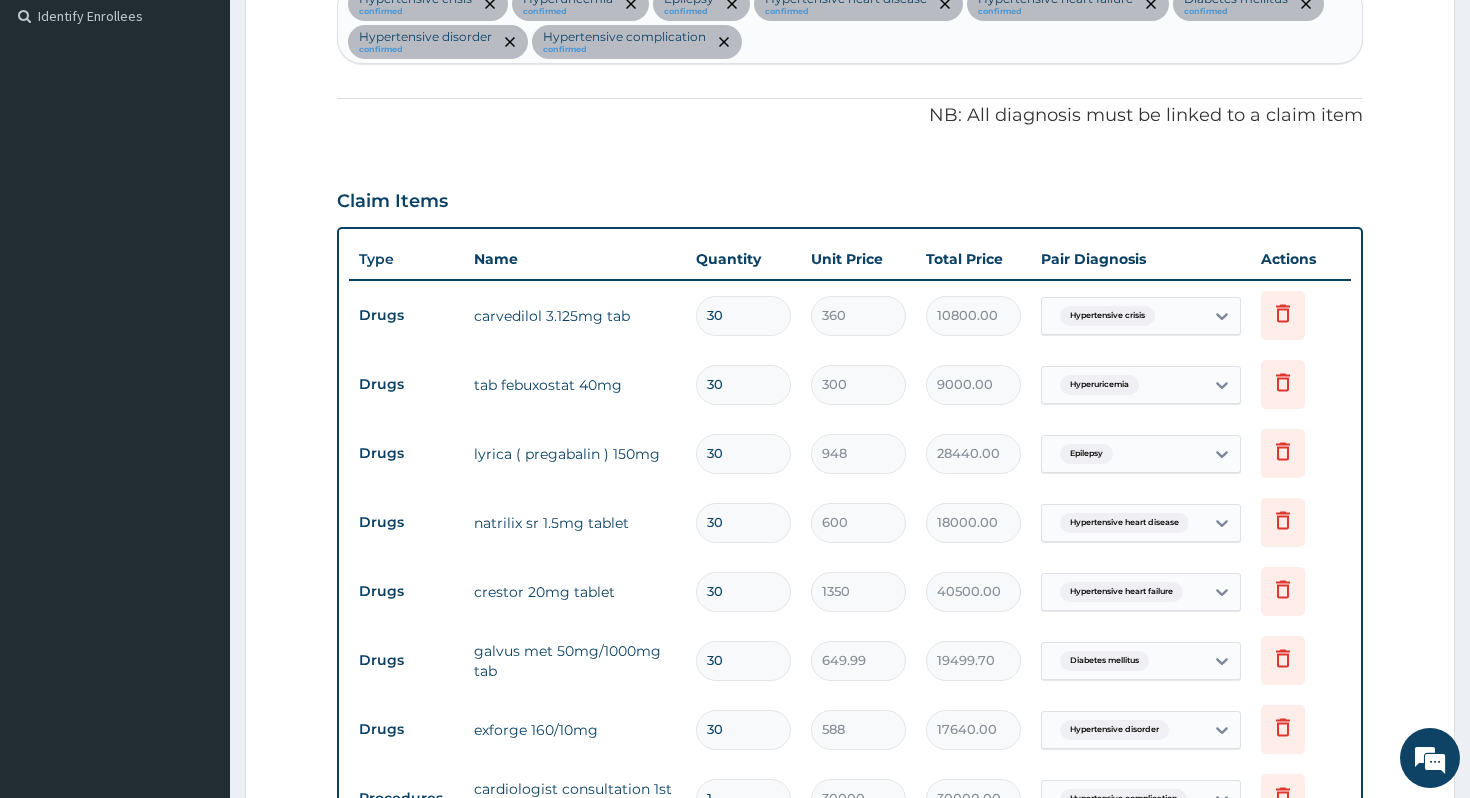 scroll, scrollTop: 0, scrollLeft: 0, axis: both 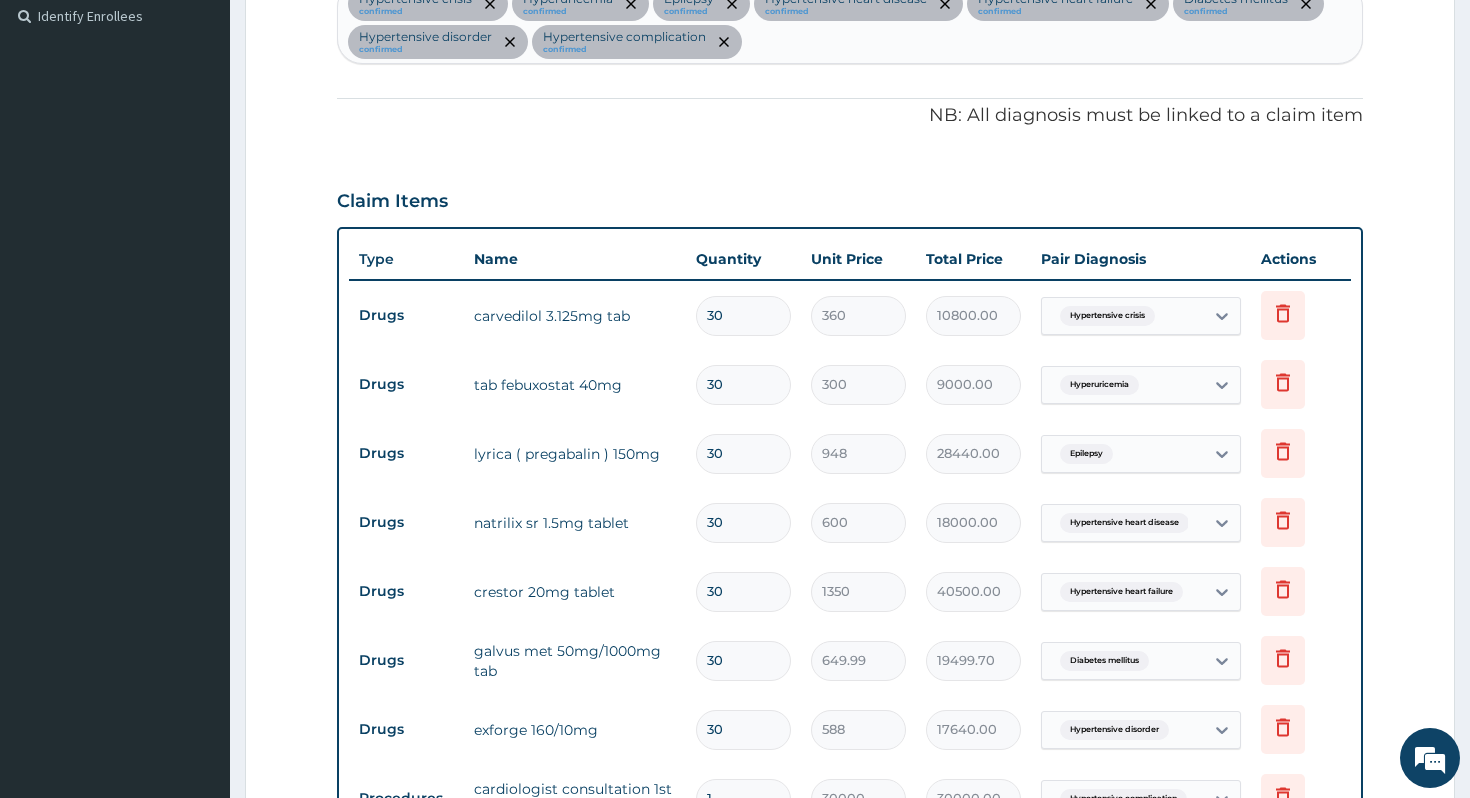 type on "30" 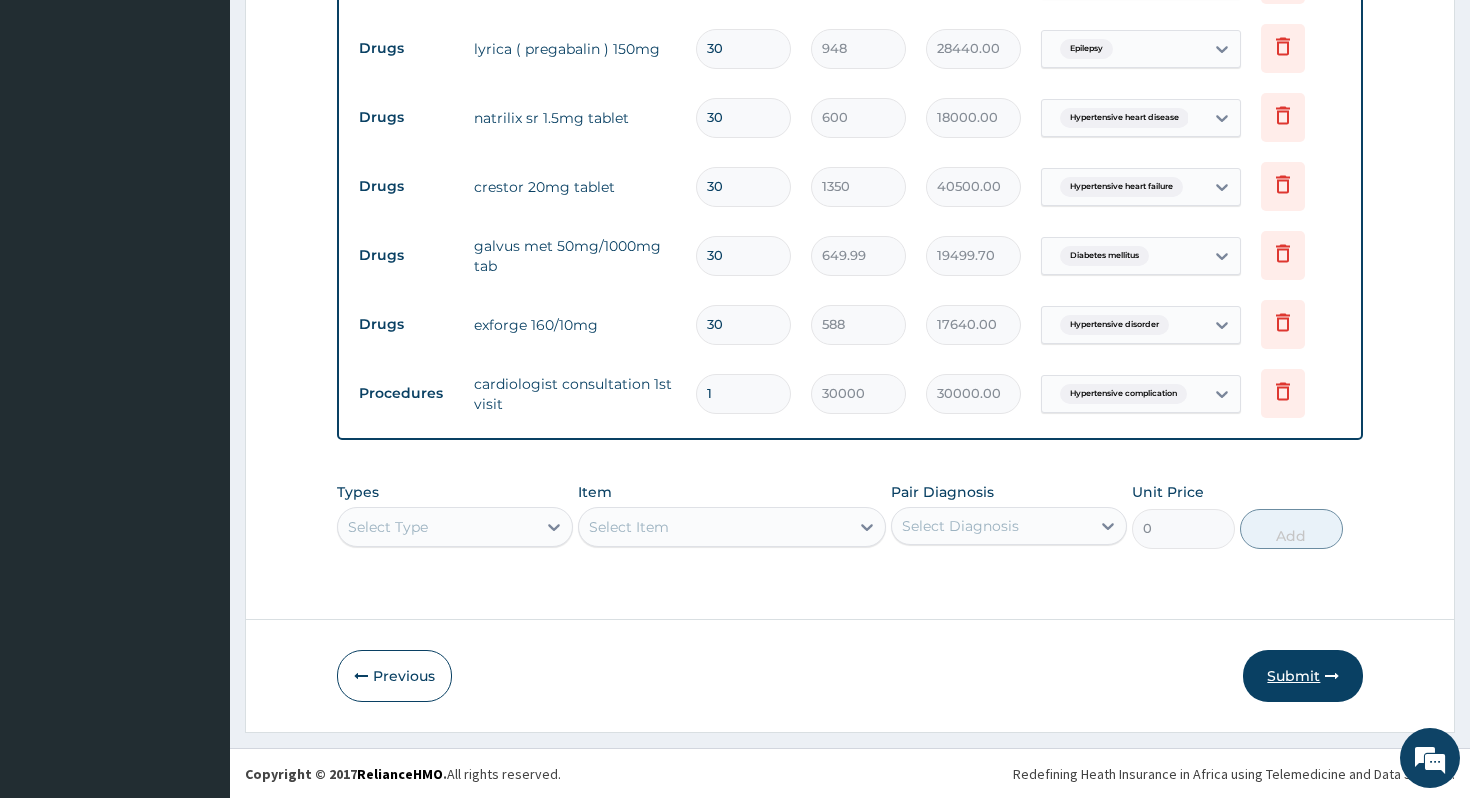 click on "Submit" at bounding box center (1303, 676) 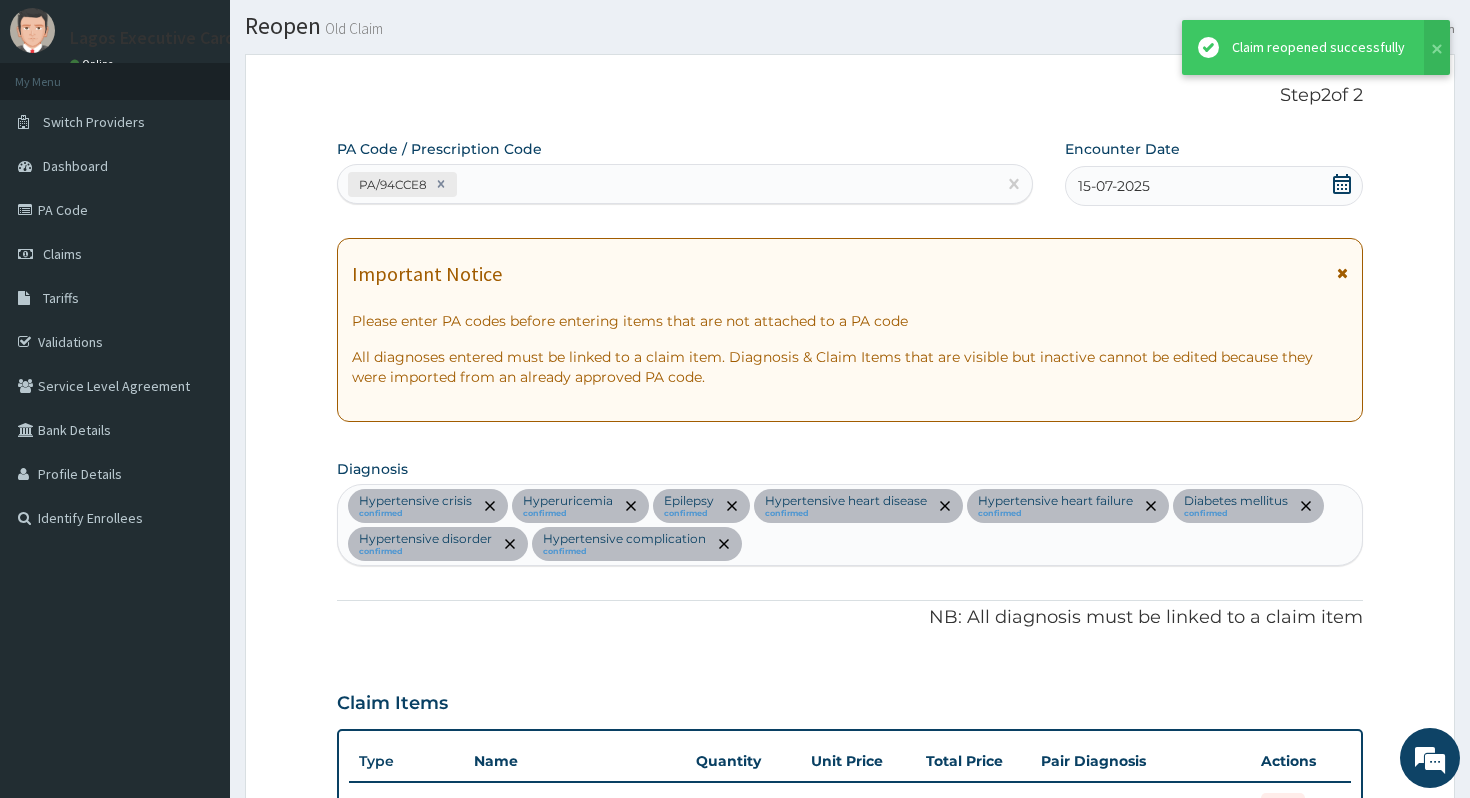 scroll, scrollTop: 959, scrollLeft: 0, axis: vertical 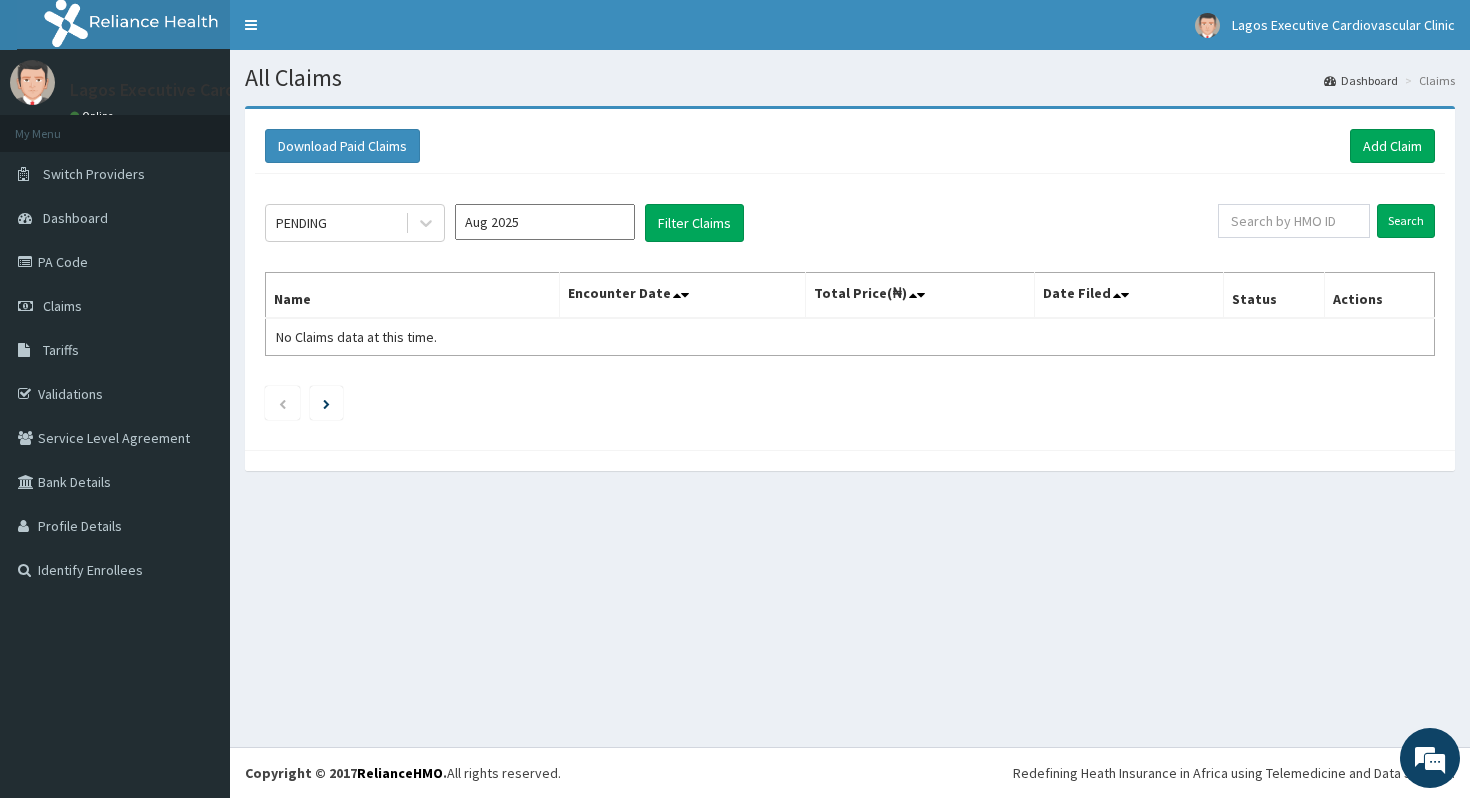 click on "Aug 2025" at bounding box center (545, 222) 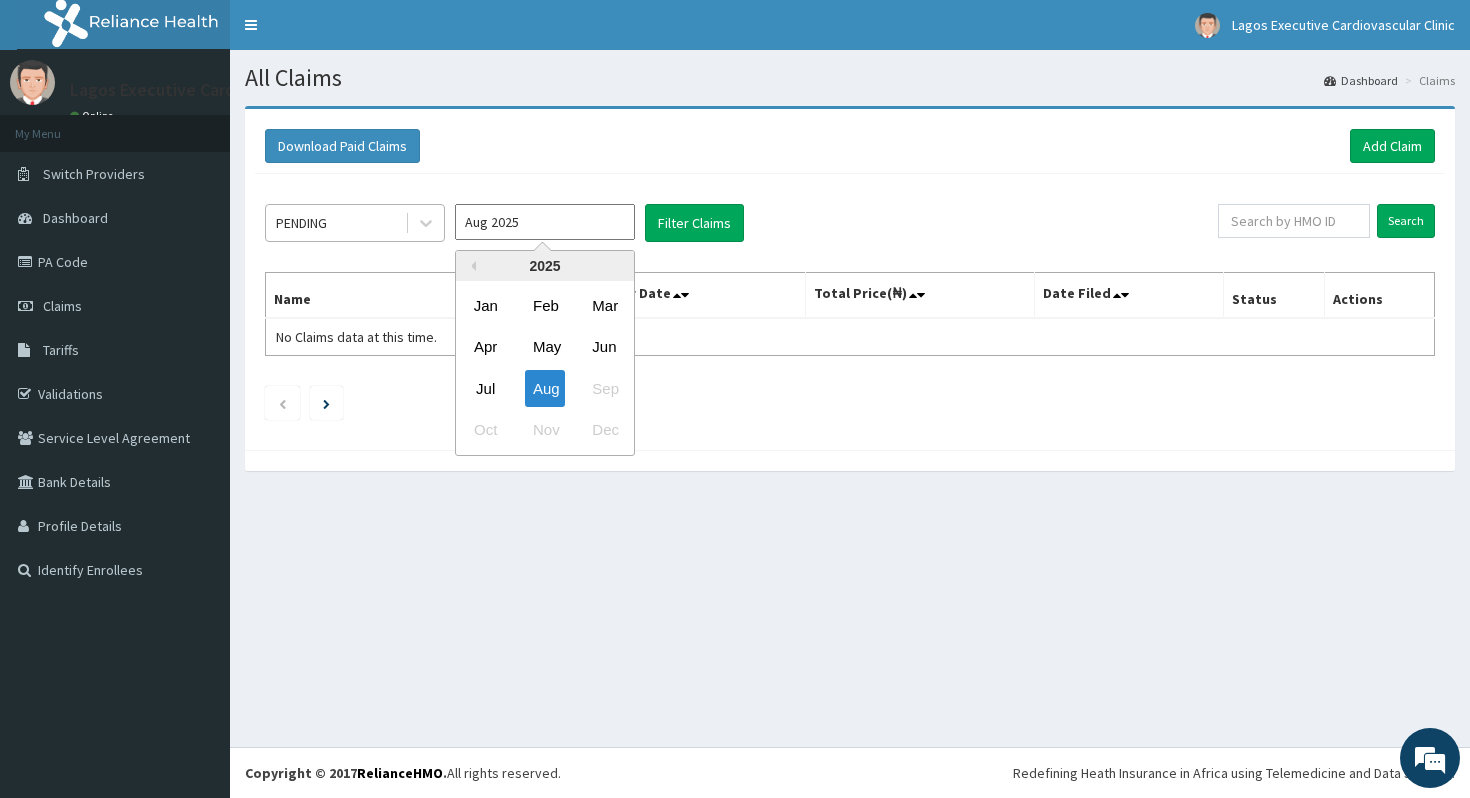 click on "PENDING" at bounding box center [355, 223] 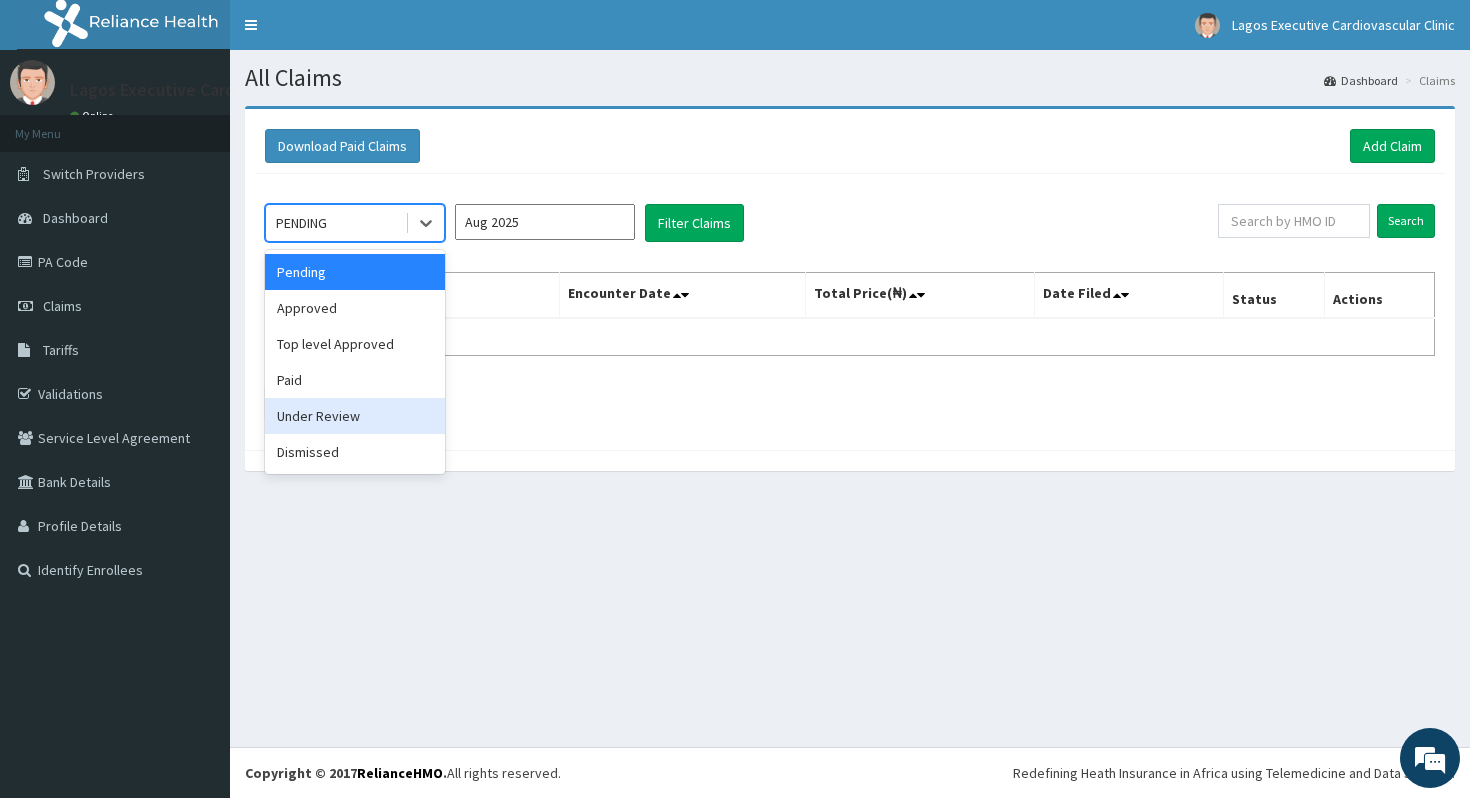 click on "Under Review" at bounding box center [355, 416] 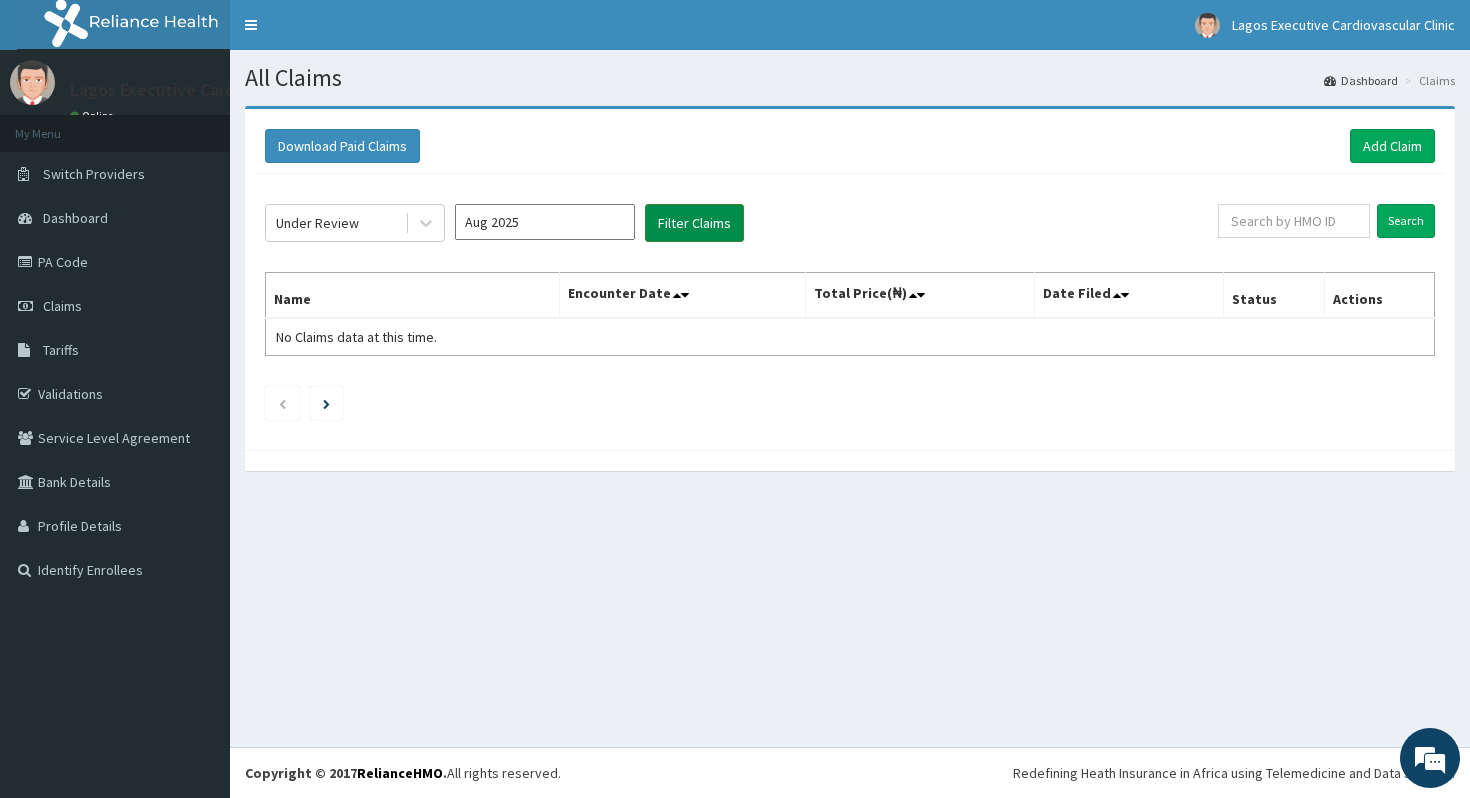 click on "Filter Claims" at bounding box center (694, 223) 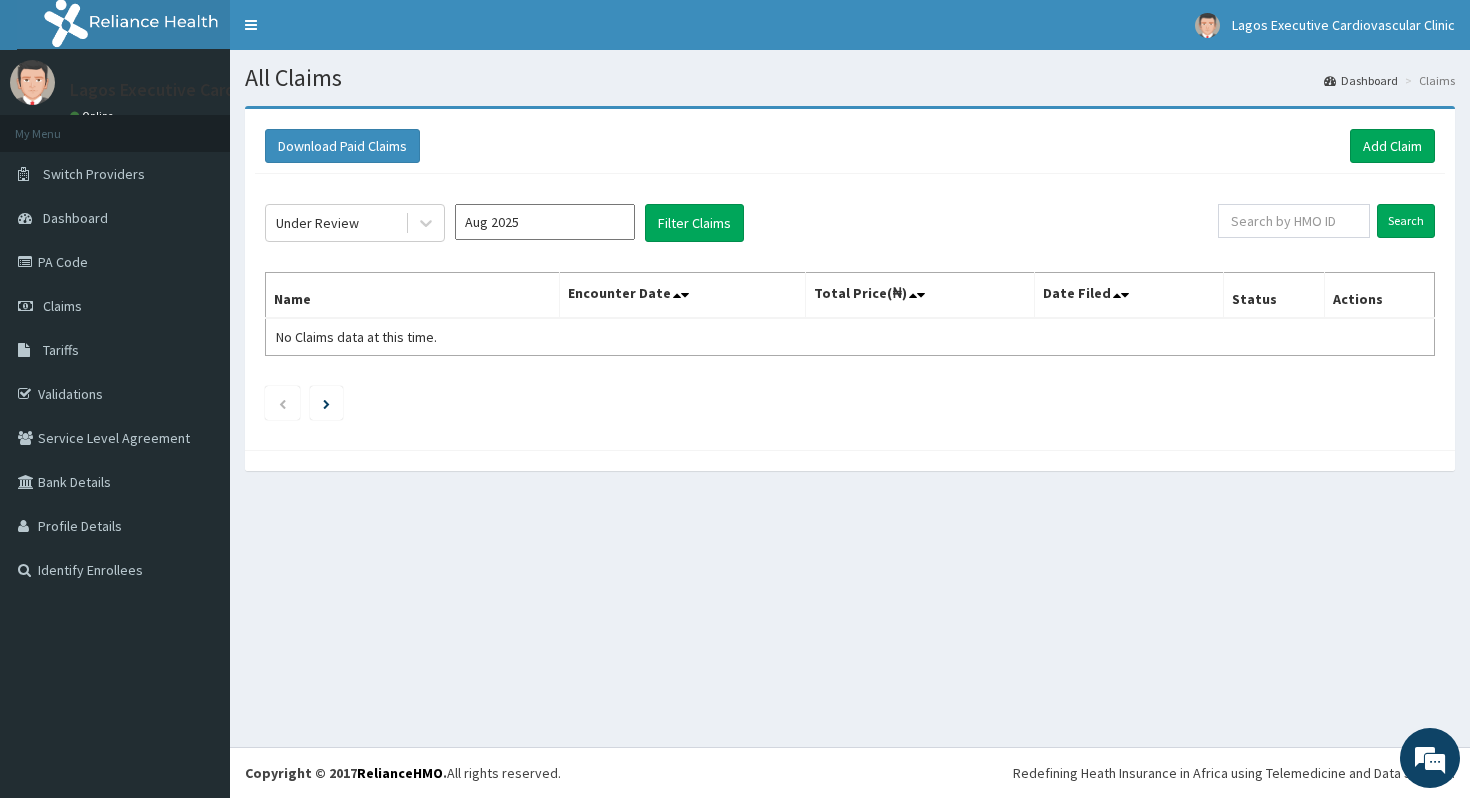 click on "Aug 2025" at bounding box center [545, 222] 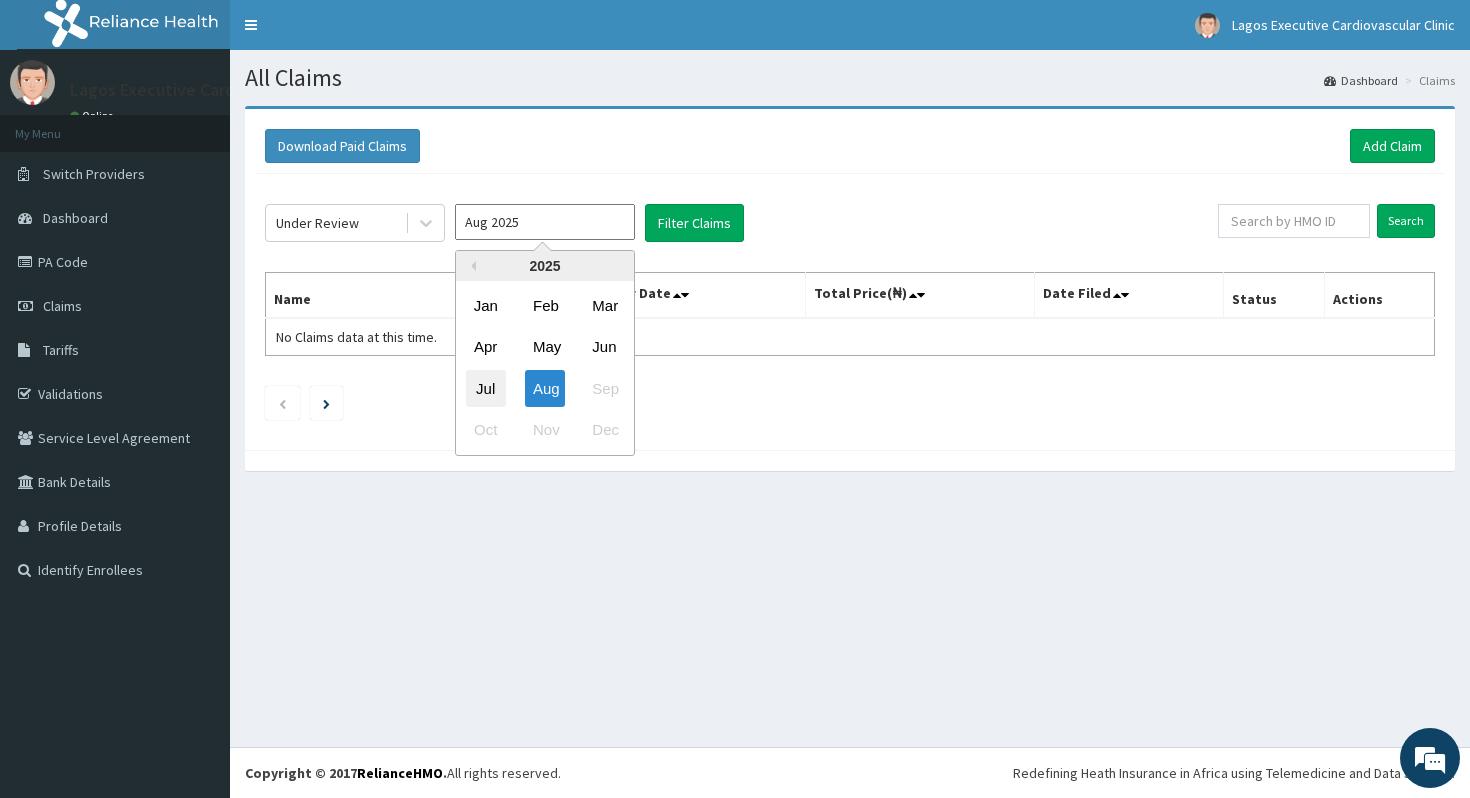 click on "Jul" at bounding box center [486, 388] 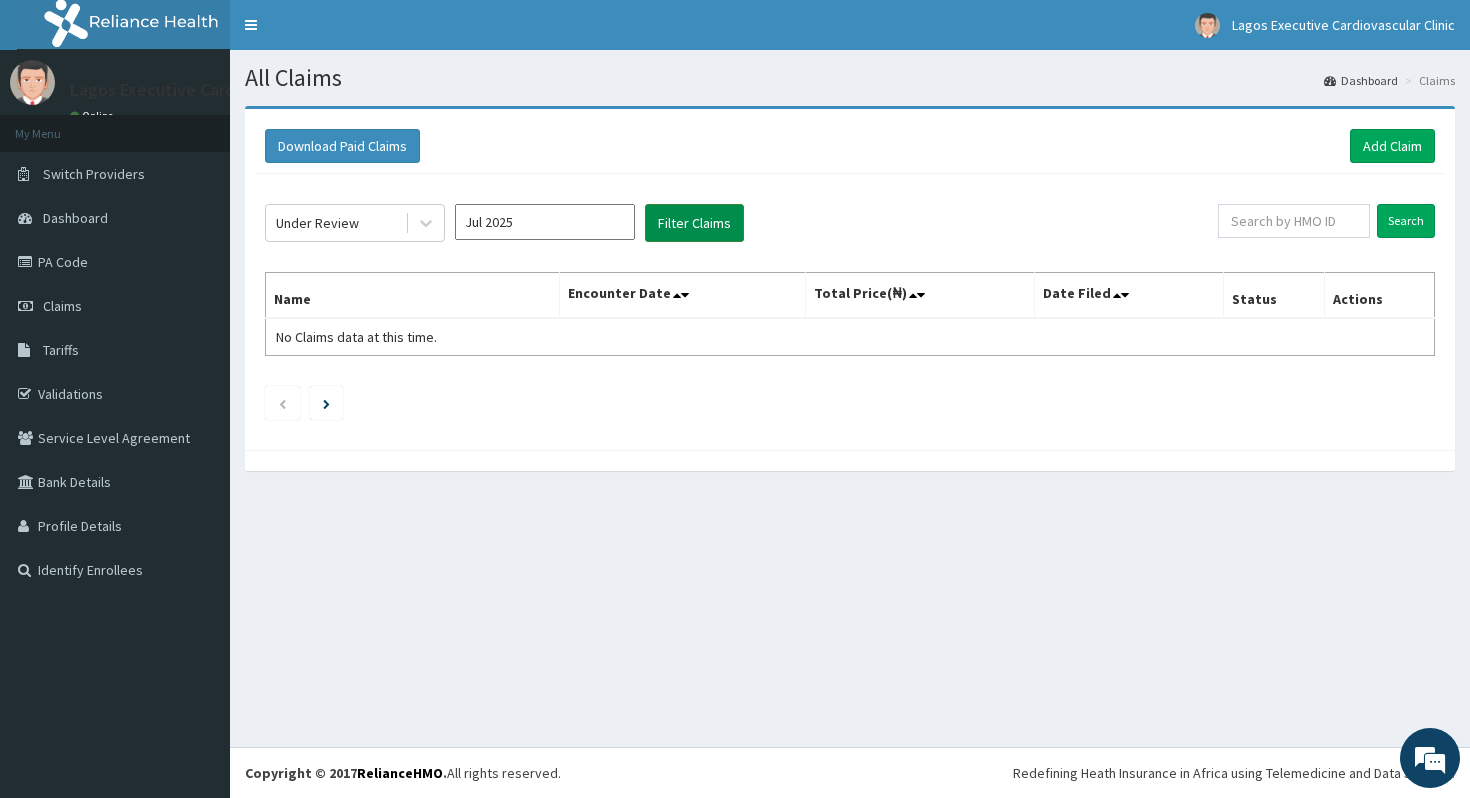 click on "Filter Claims" at bounding box center [694, 223] 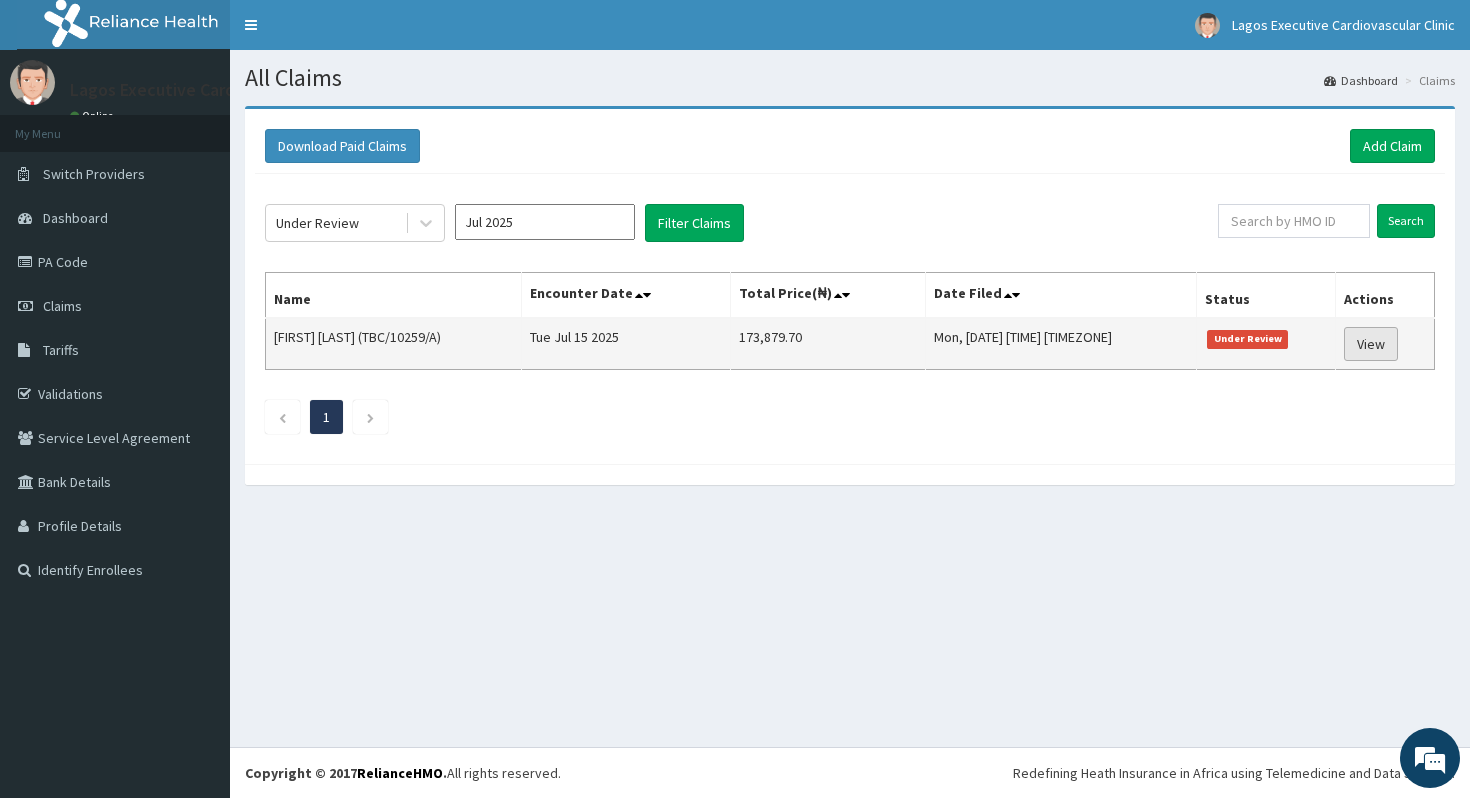 click on "View" at bounding box center [1371, 344] 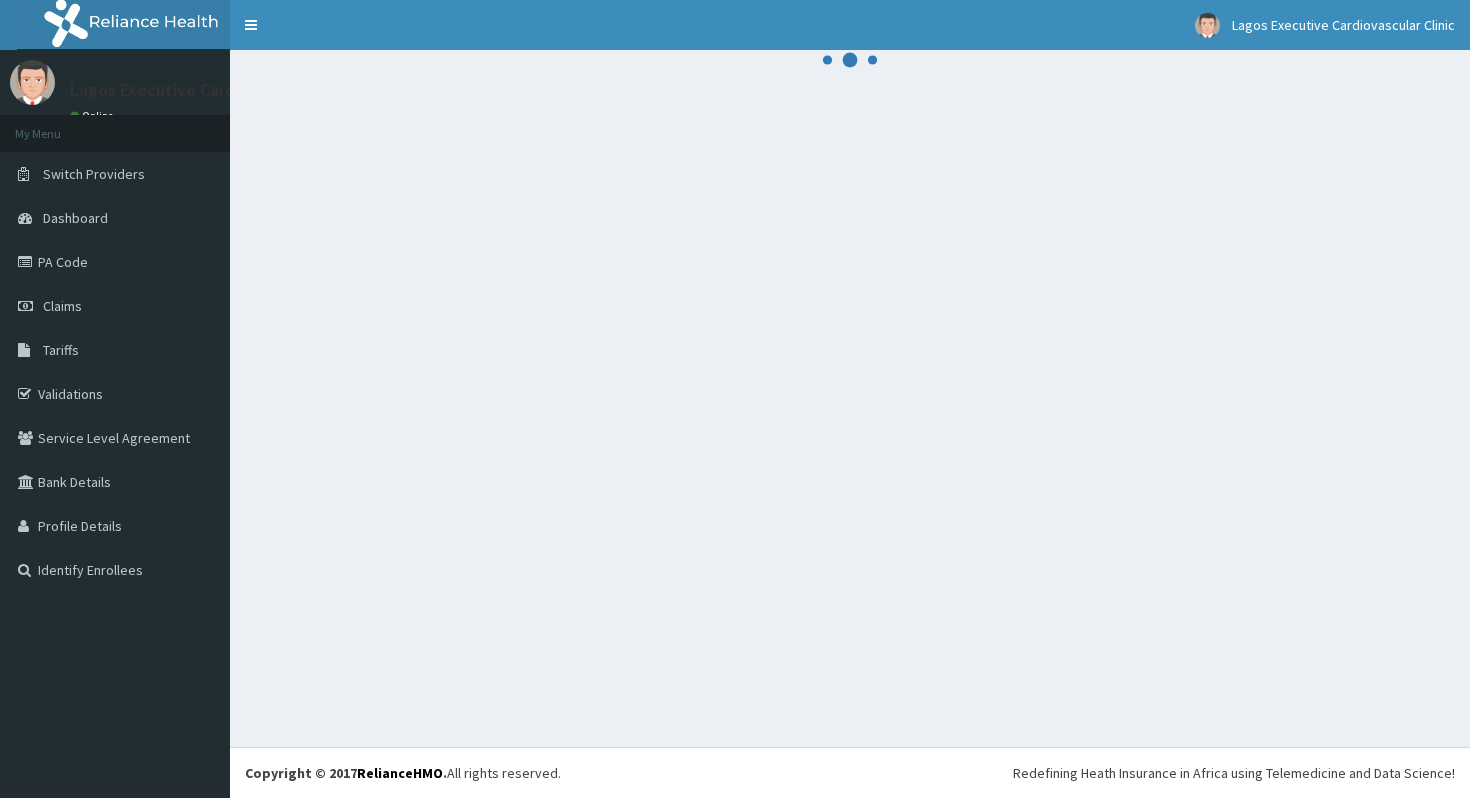 scroll, scrollTop: 0, scrollLeft: 0, axis: both 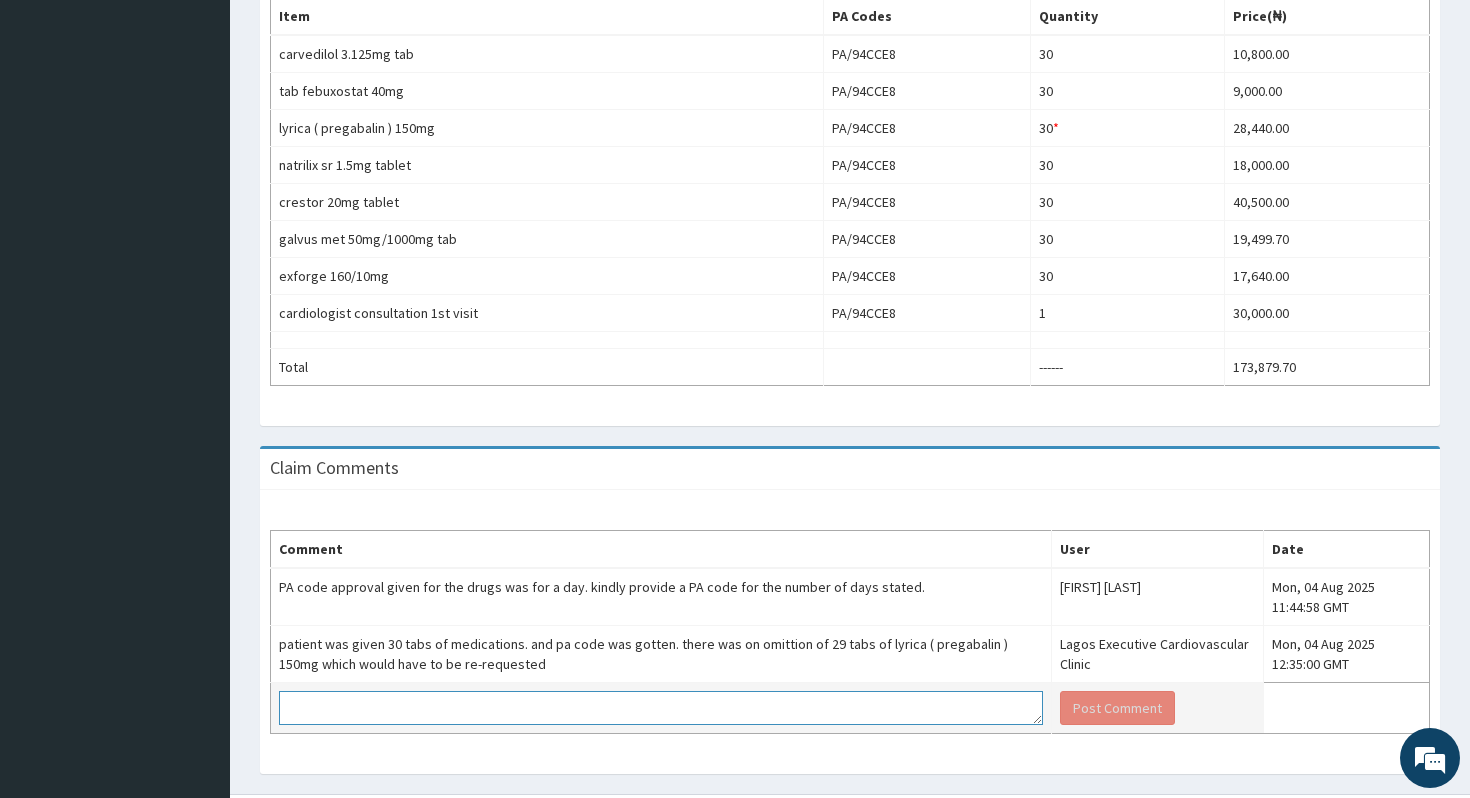 click at bounding box center [661, 708] 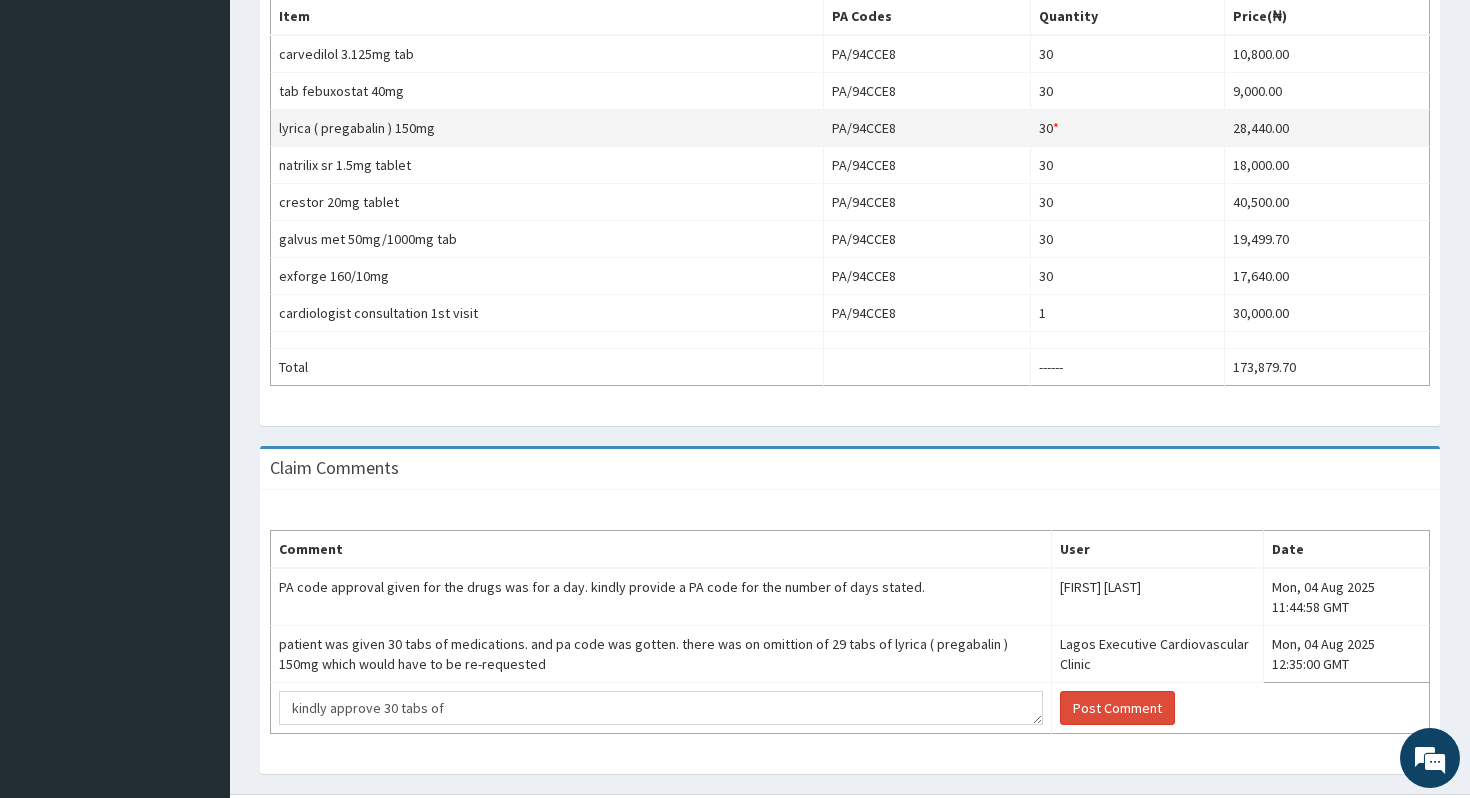 scroll, scrollTop: 0, scrollLeft: 0, axis: both 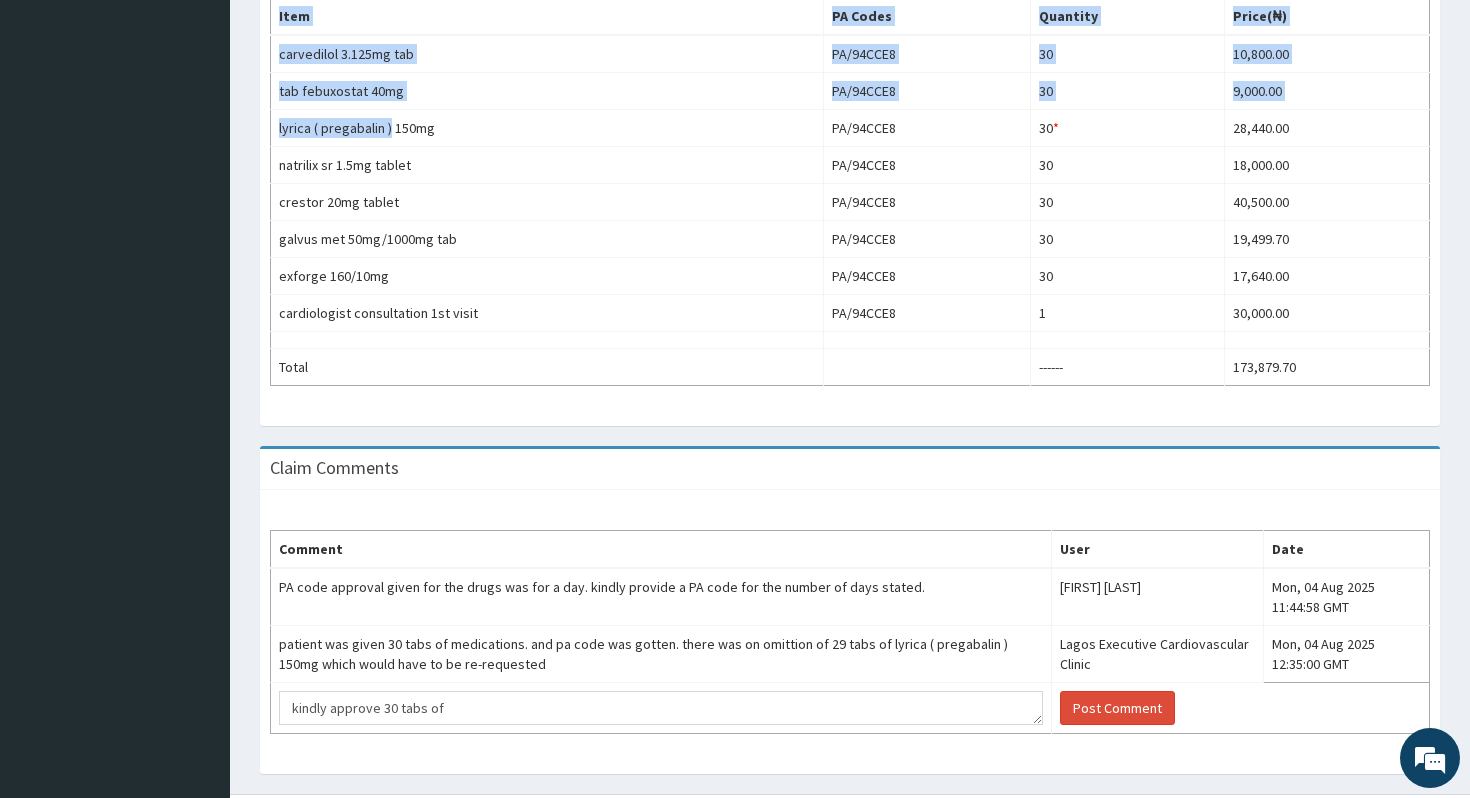drag, startPoint x: 391, startPoint y: 128, endPoint x: 269, endPoint y: 126, distance: 122.016396 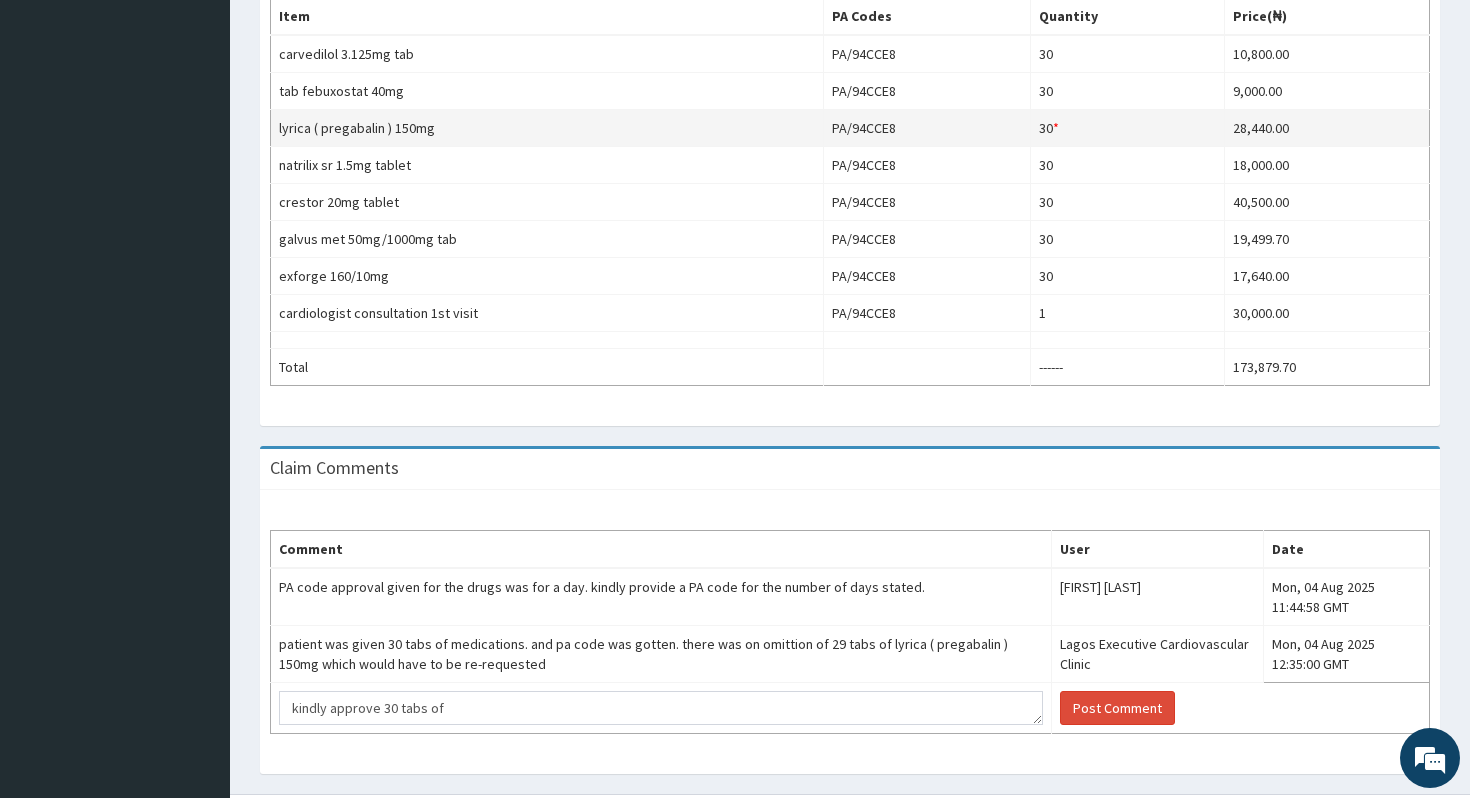 click on "lyrica ( pregabalin ) 150mg" at bounding box center (547, 128) 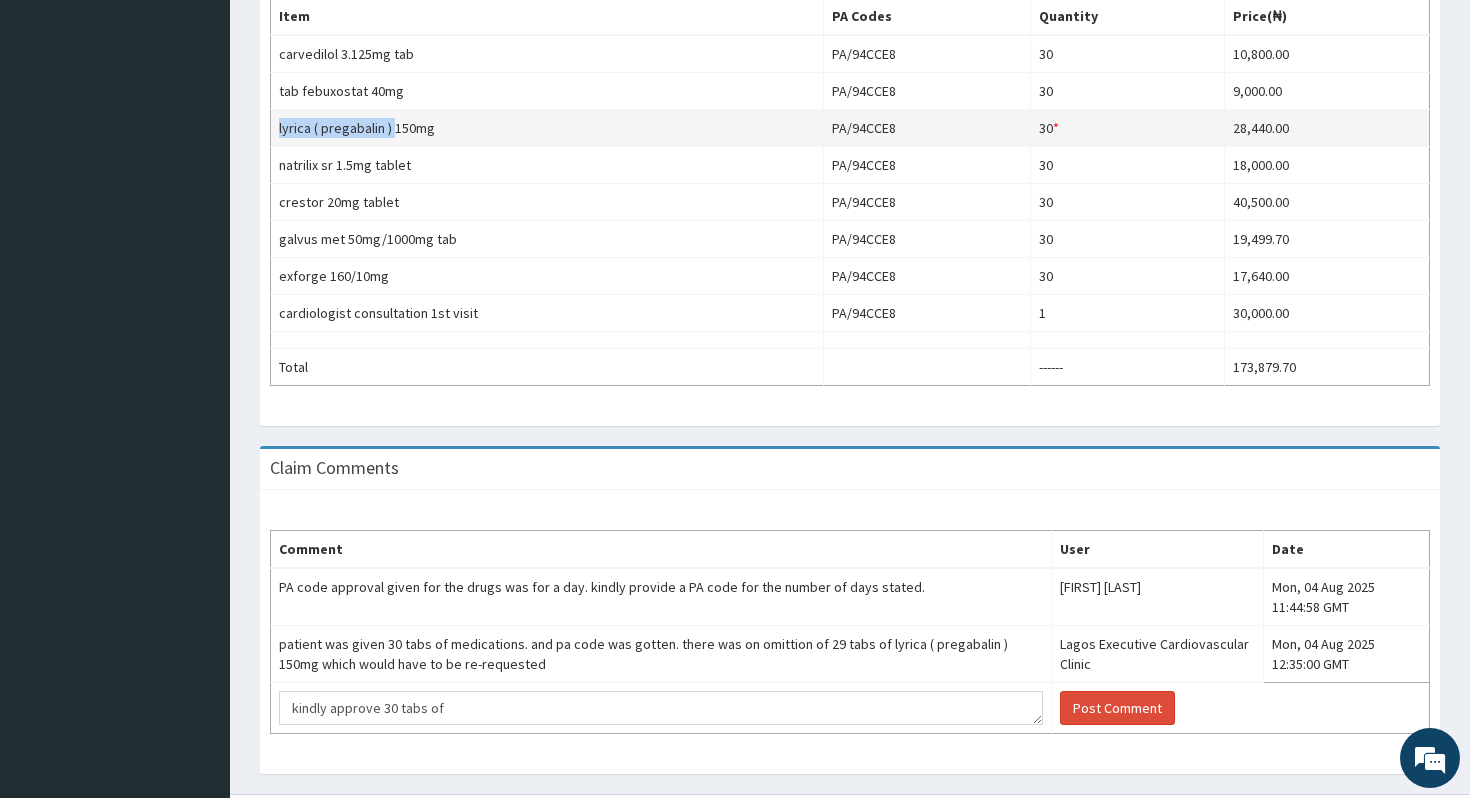 drag, startPoint x: 395, startPoint y: 124, endPoint x: 279, endPoint y: 126, distance: 116.01724 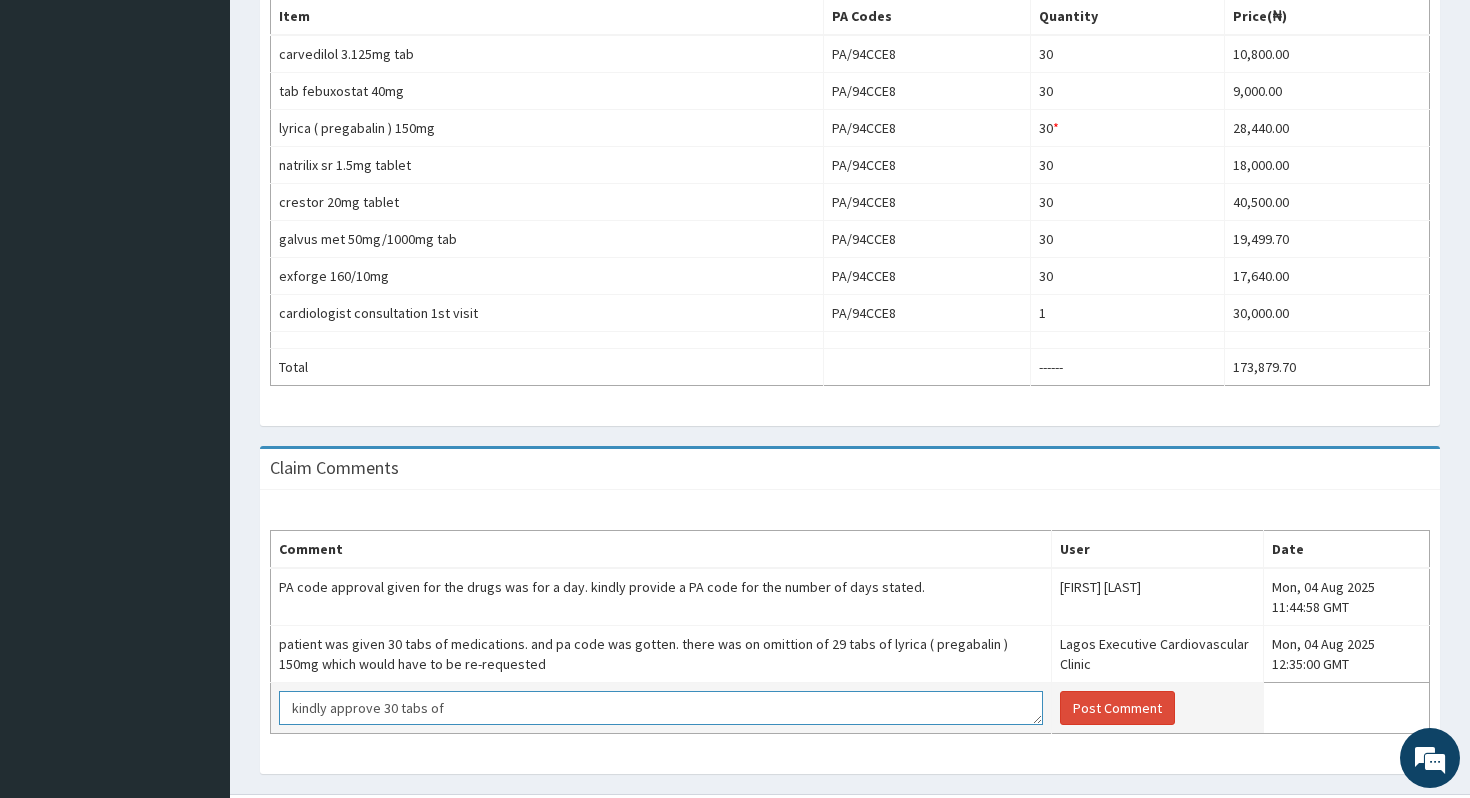 click on "kindly approve 30 tabs of" at bounding box center (661, 708) 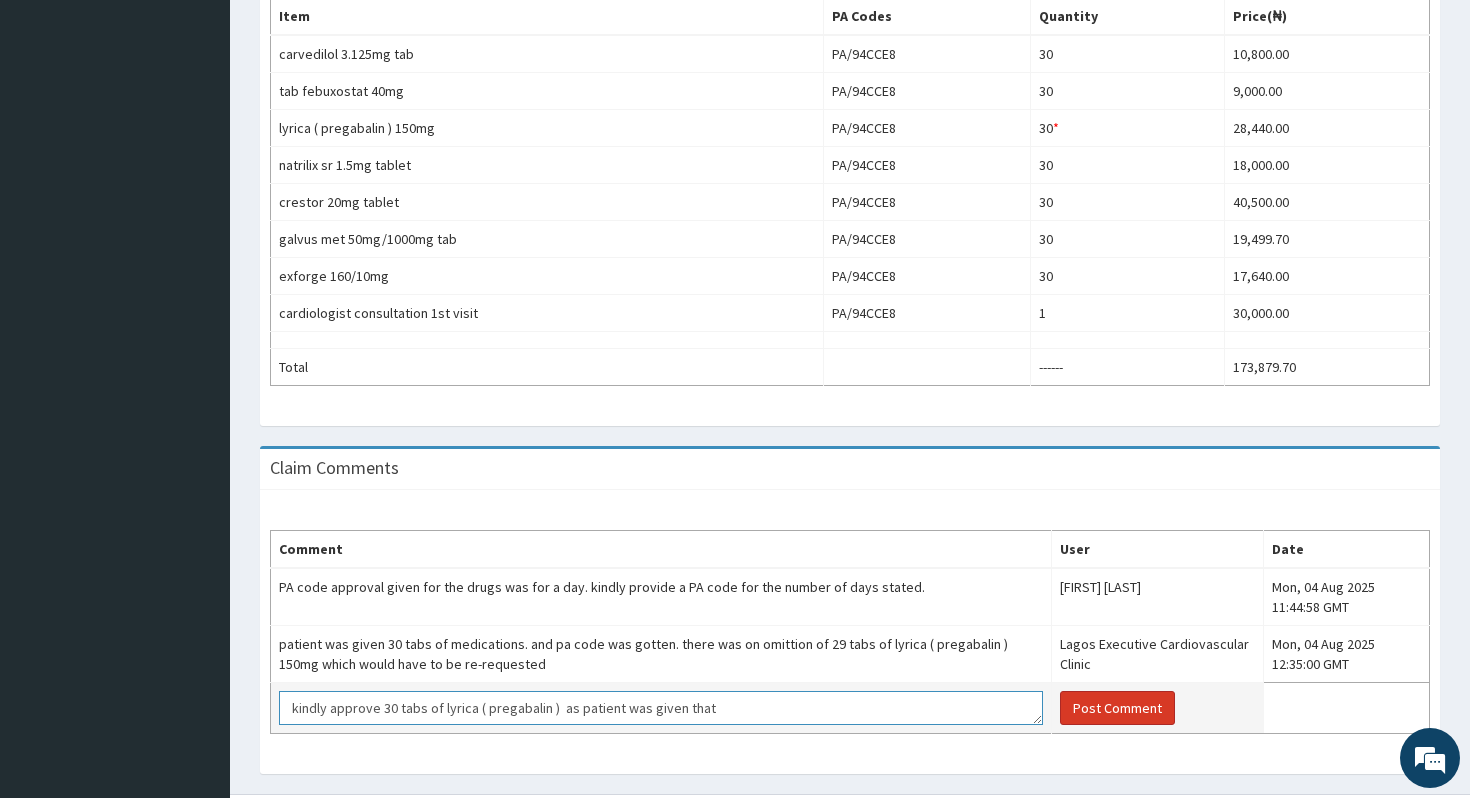 type on "kindly approve 30 tabs of lyrica ( pregabalin )  as patient was given that" 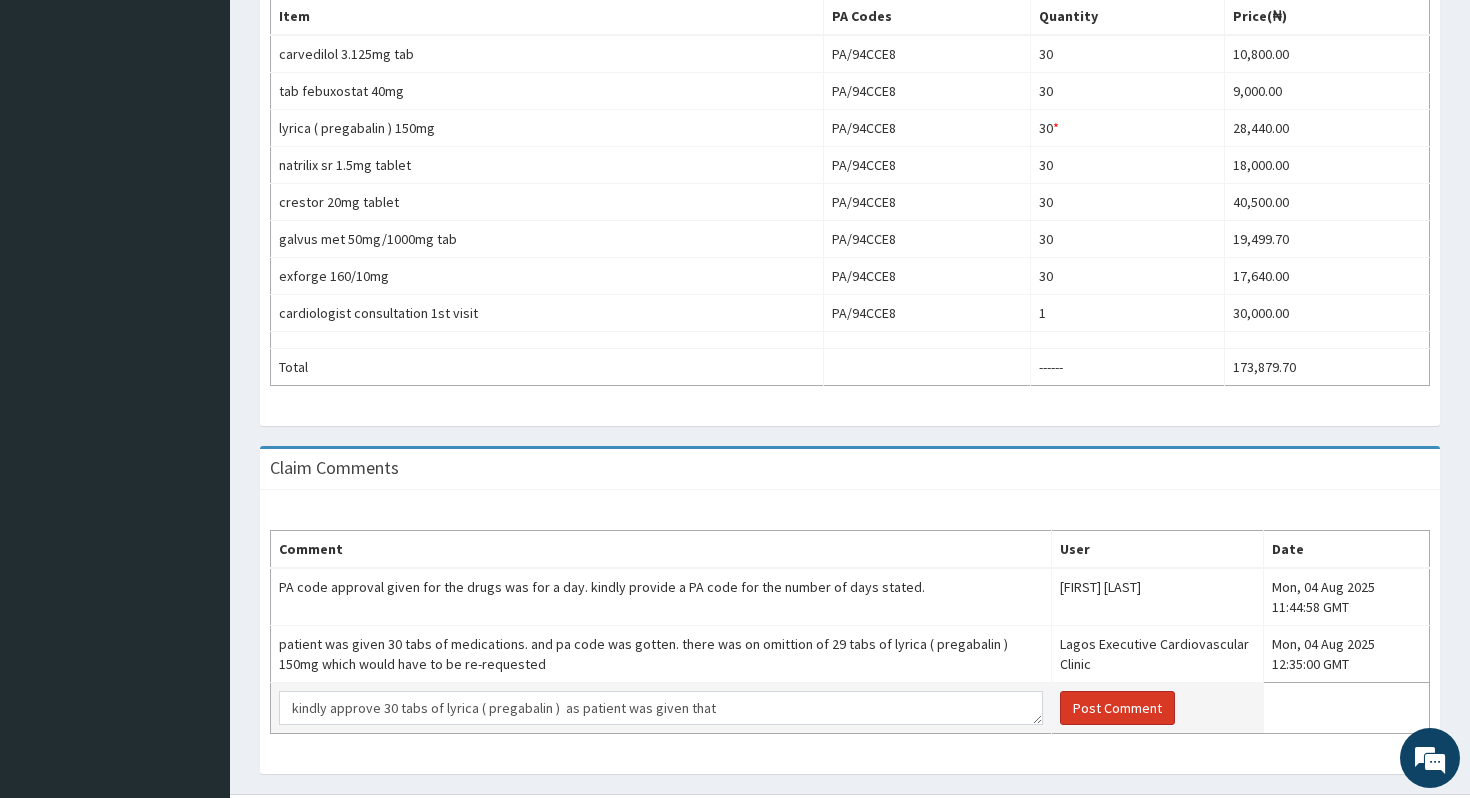 click on "Post Comment" at bounding box center [1117, 708] 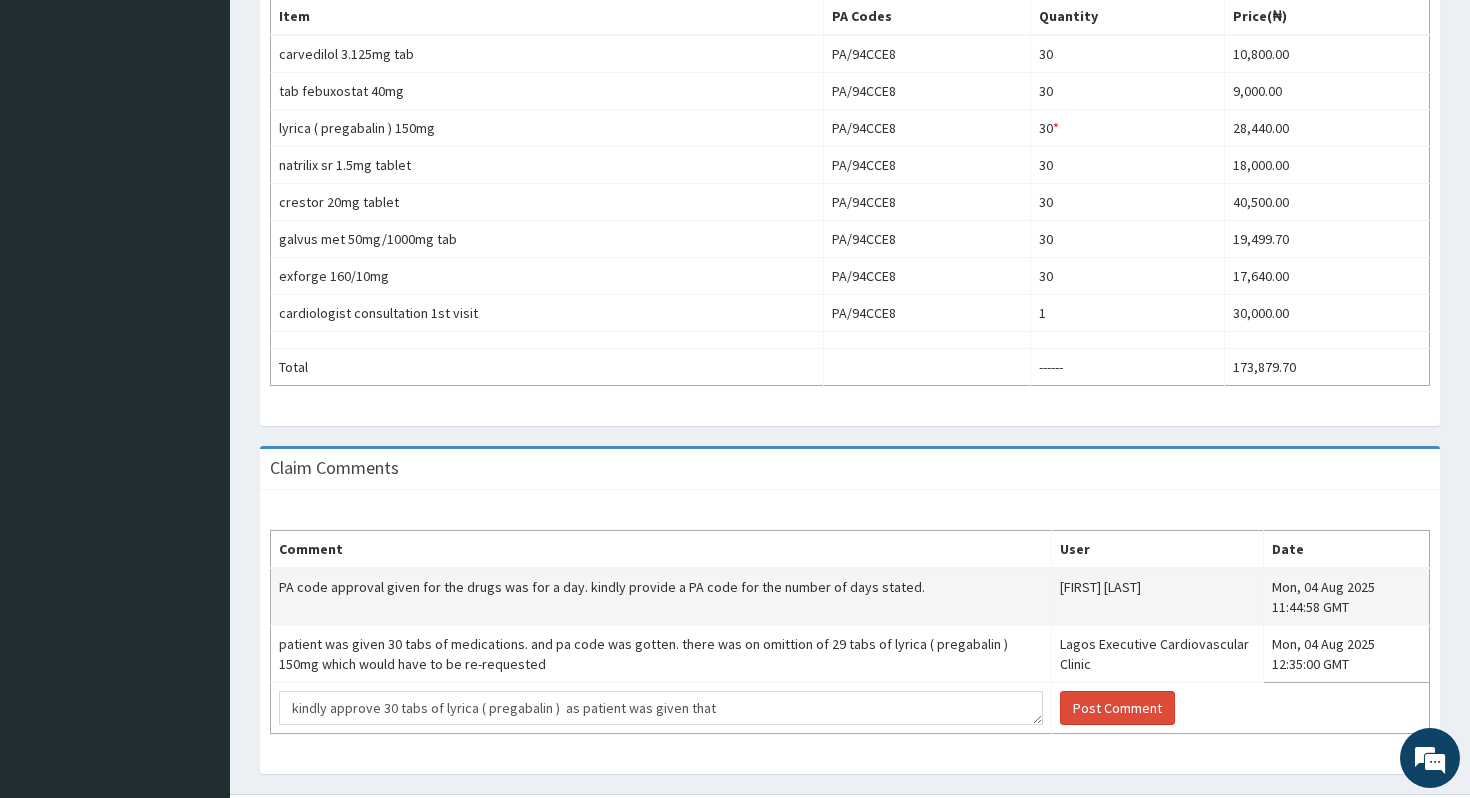 type 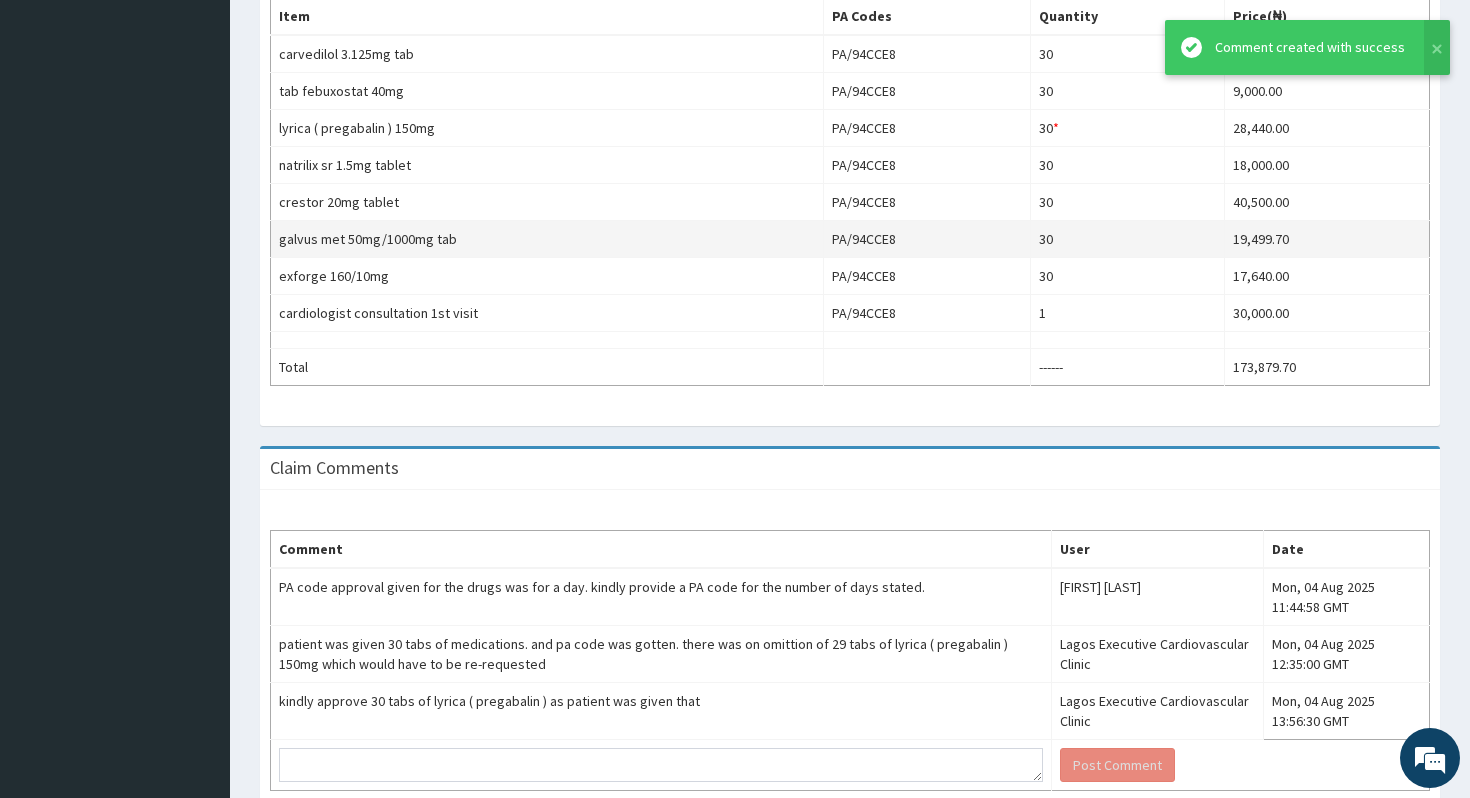scroll, scrollTop: 840, scrollLeft: 0, axis: vertical 